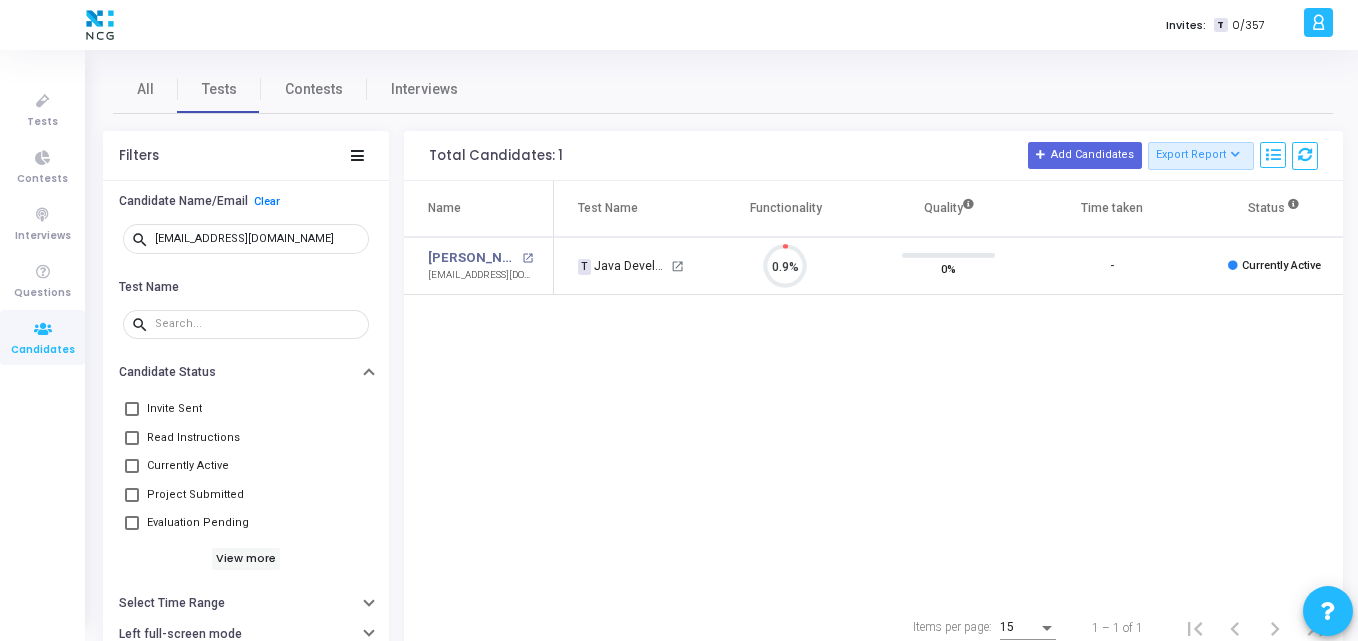 scroll, scrollTop: 0, scrollLeft: 0, axis: both 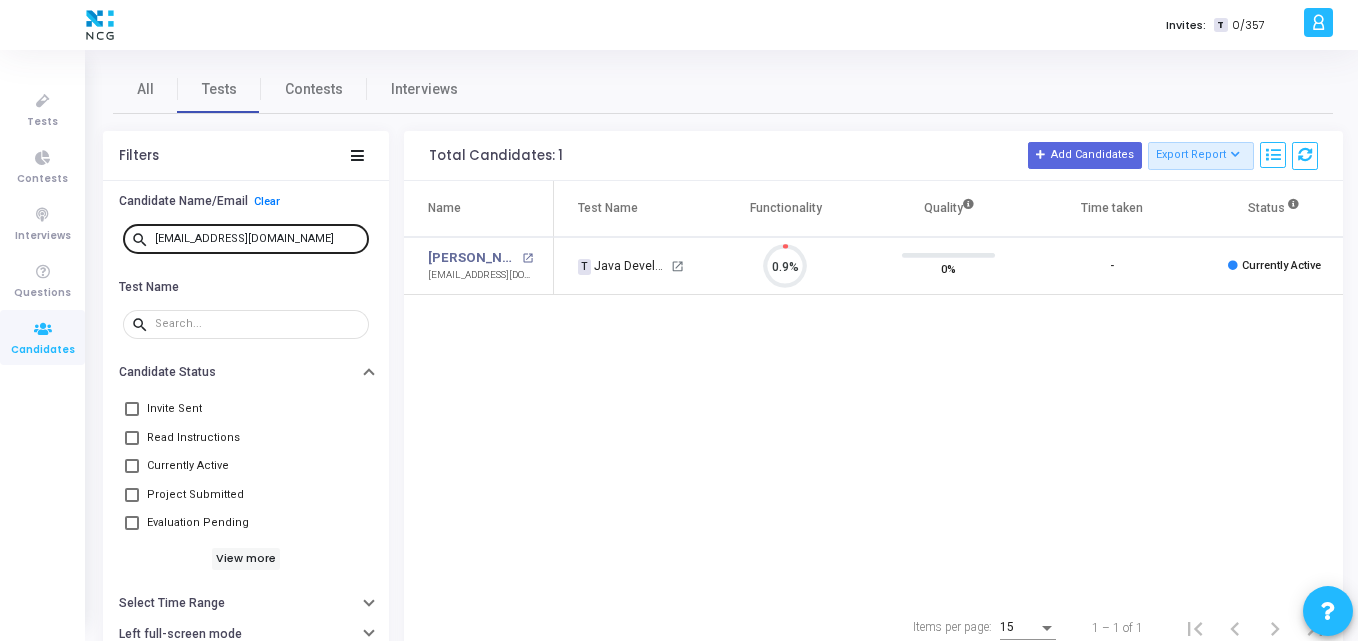click on "choughulesana@gmail.com" at bounding box center (258, 238) 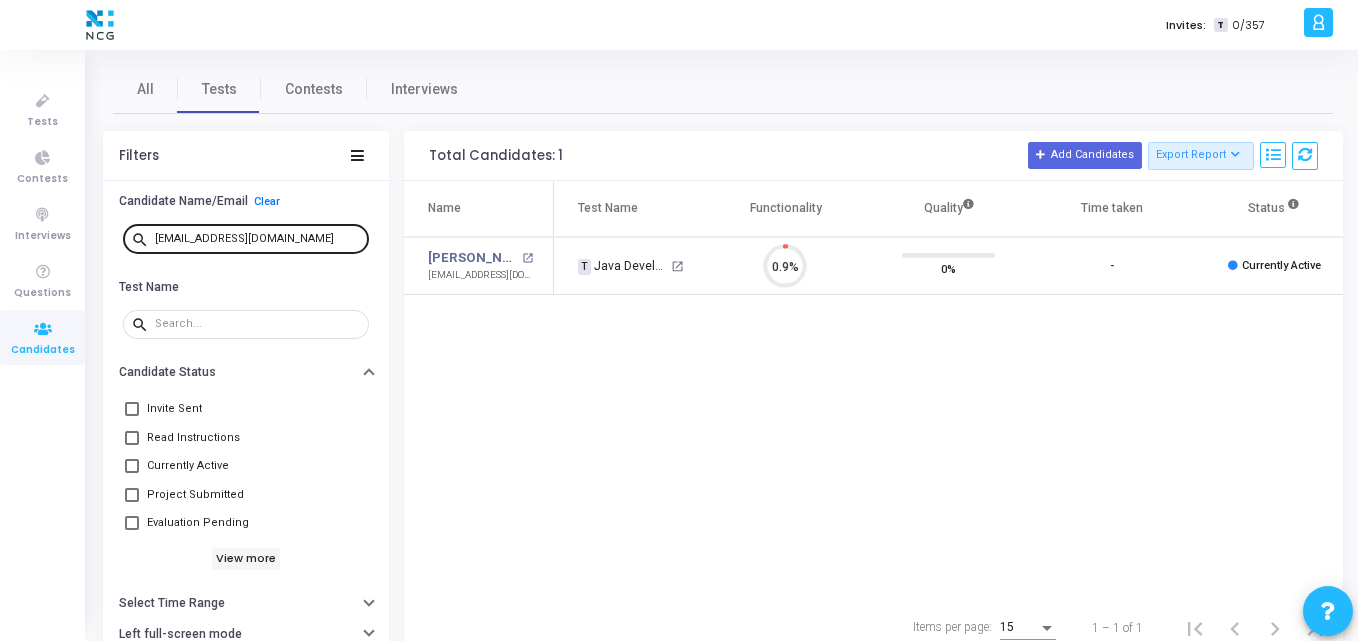 click on "choughulesana@gmail.com" at bounding box center (258, 238) 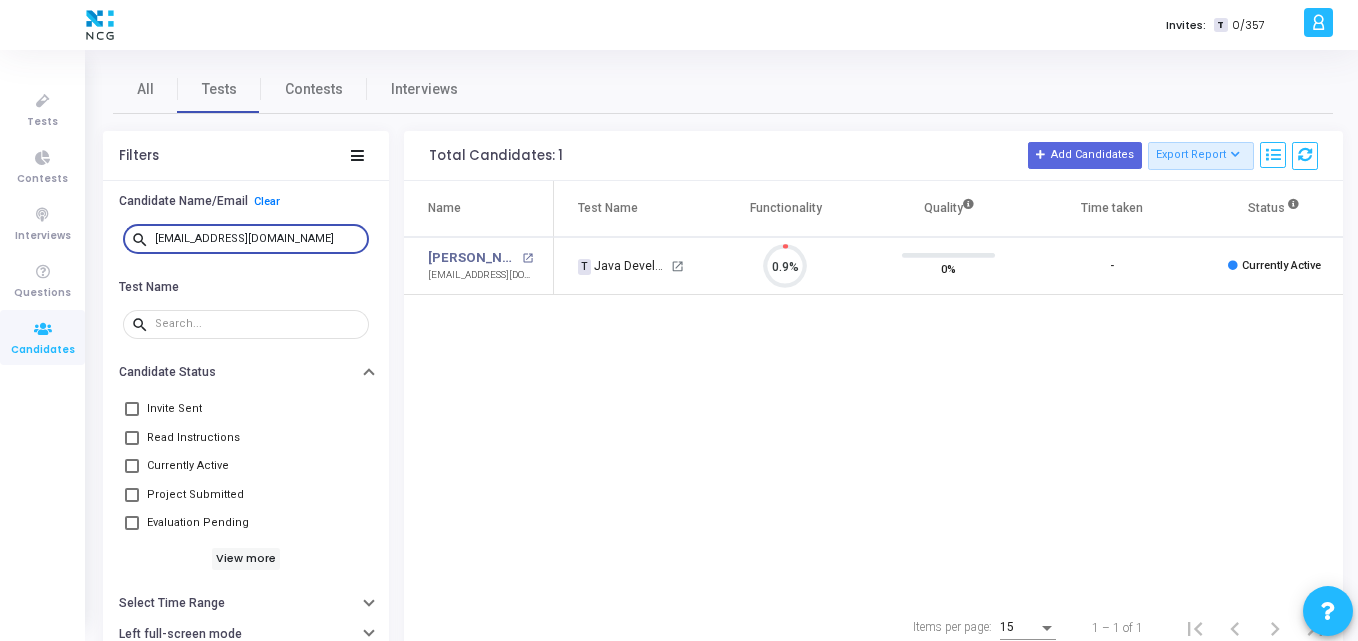 drag, startPoint x: 332, startPoint y: 238, endPoint x: 102, endPoint y: 245, distance: 230.10649 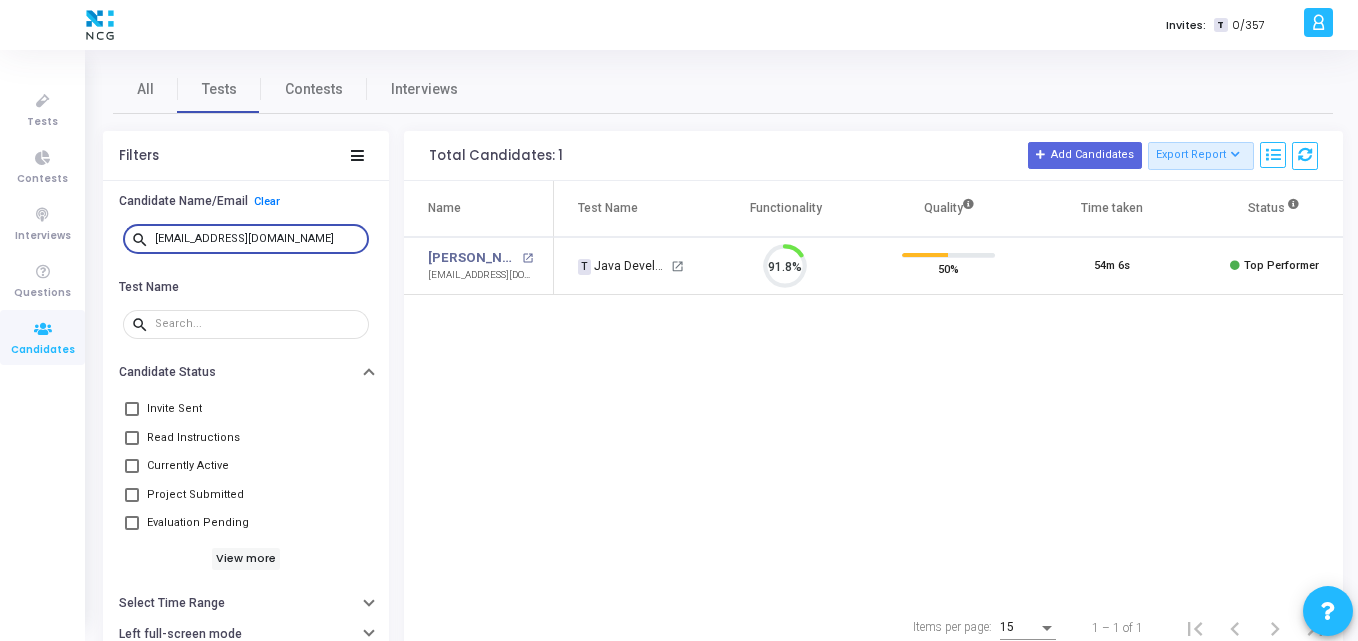 scroll, scrollTop: 9, scrollLeft: 9, axis: both 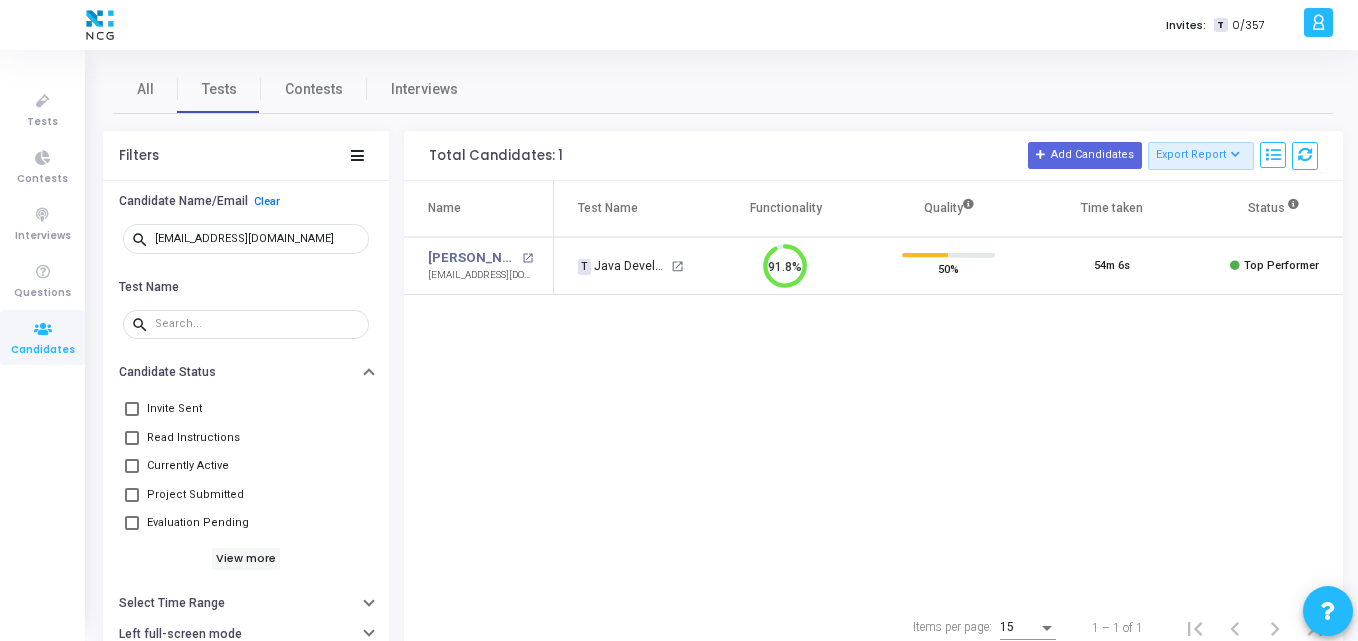 click on "Name  Test Name   Functionality   Quality  Time taken  Status   Actions   Sana Chougale open_in_new  choughulesana@gmail.com   T   Java Developer_Prog Test_NCG   open_in_new 91.8%  50%   54m 6s   Top Performer   View  open_in_new   Report  archive  Archive   Extend Duration  cached  Resend Test   Schedule Interview  content_copy  Copy Public Link  content_copy  Copy Test Invite Link" 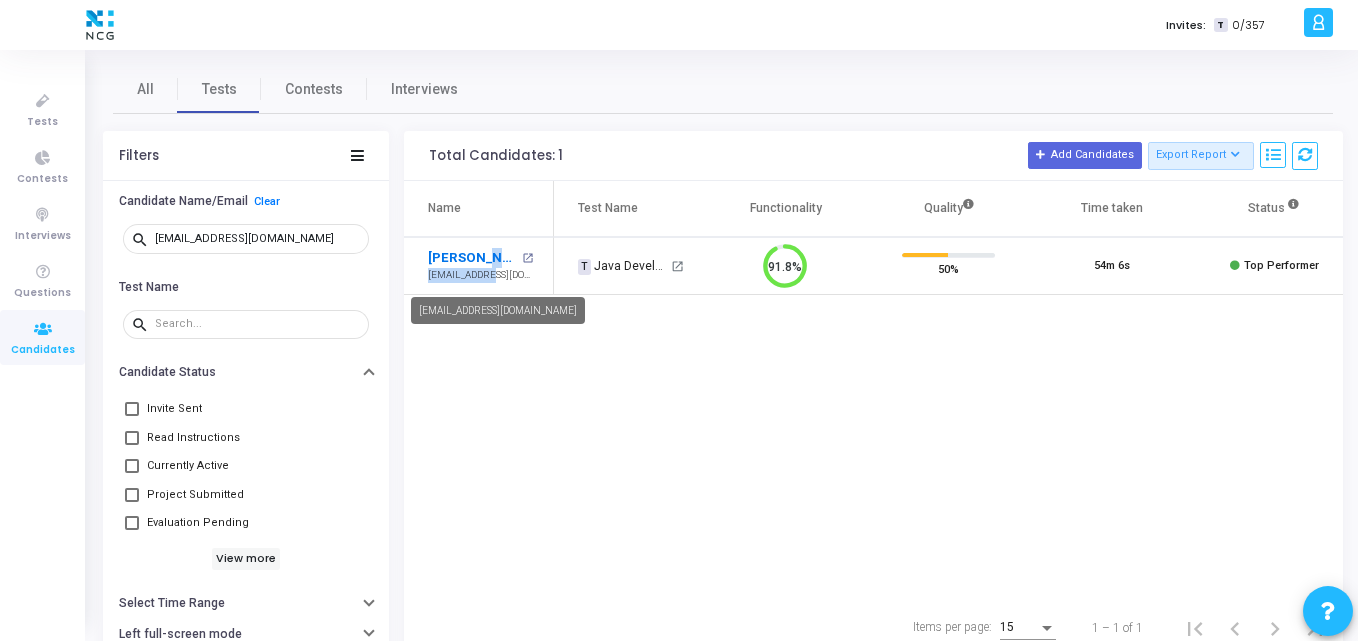 click on "Sana Chougale open_in_new  choughulesana@gmail.com" at bounding box center [480, 265] 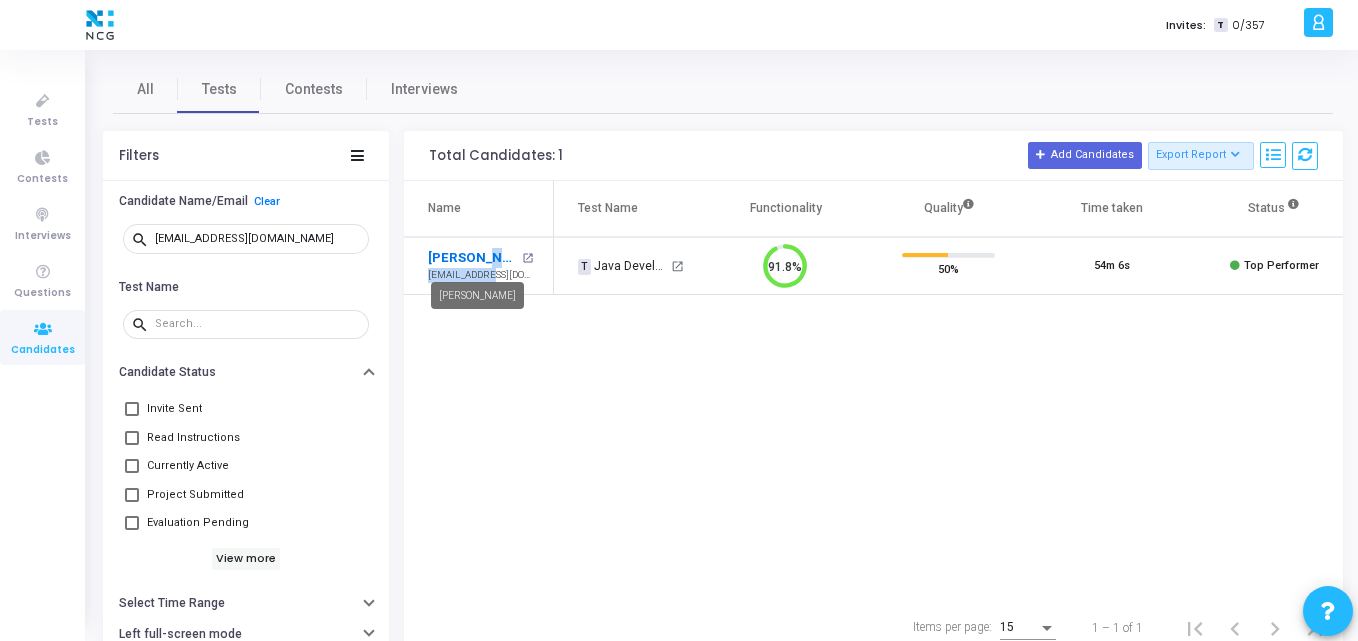 click on "Sana Chougale" at bounding box center (472, 258) 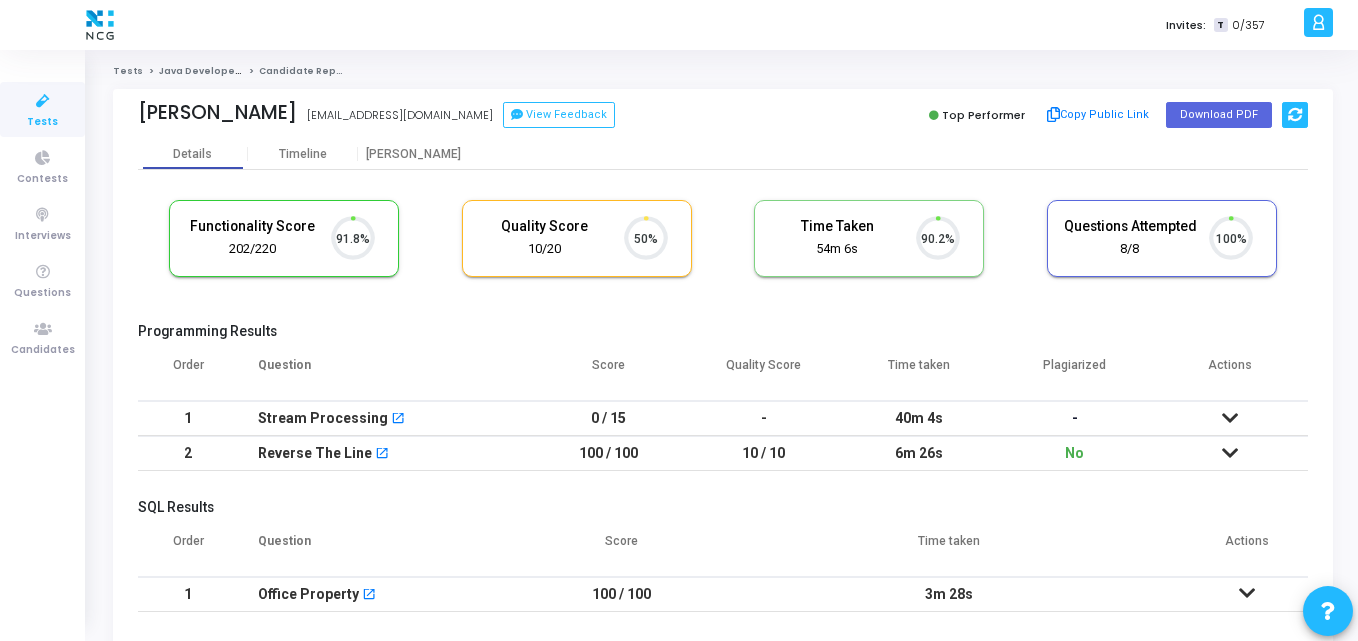 scroll, scrollTop: 9, scrollLeft: 9, axis: both 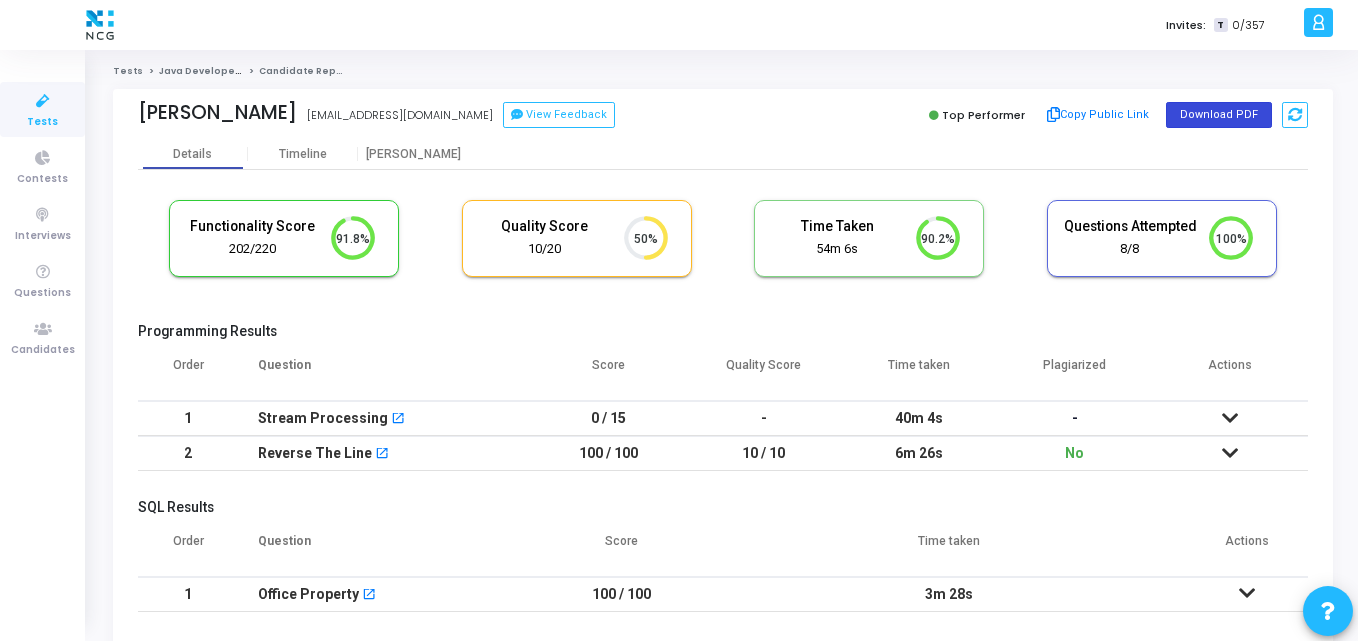 click on "Download PDF" 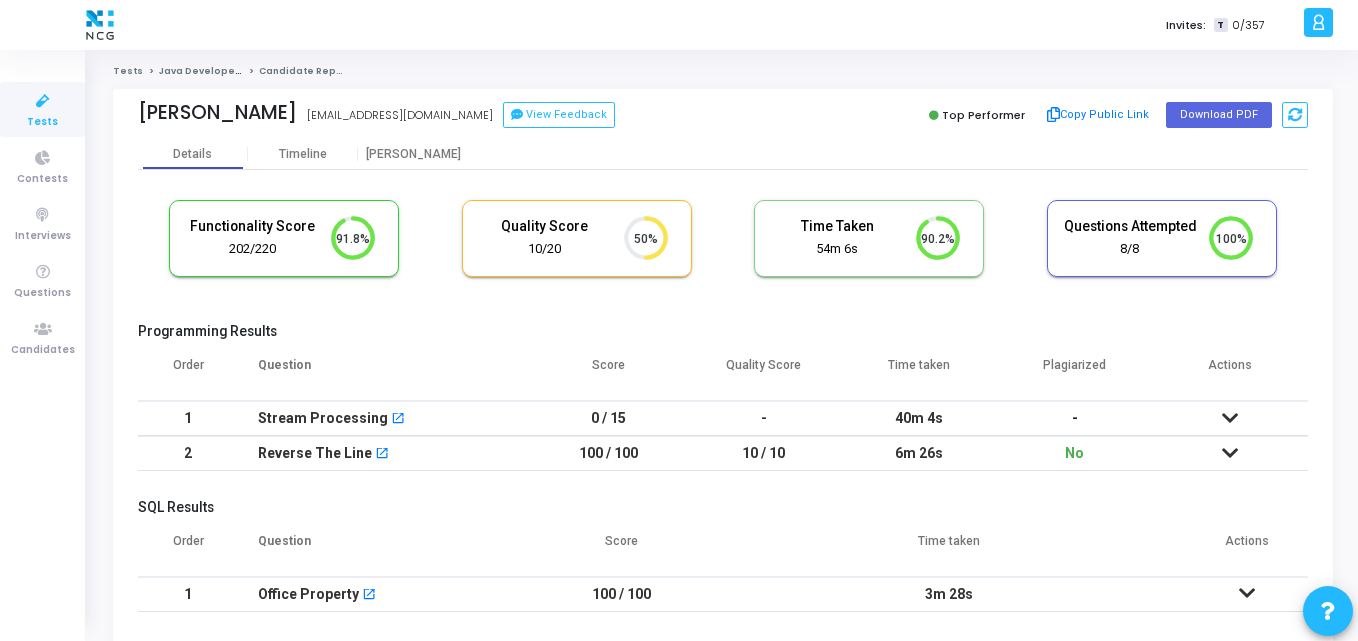 click on "Question" at bounding box center (384, 373) 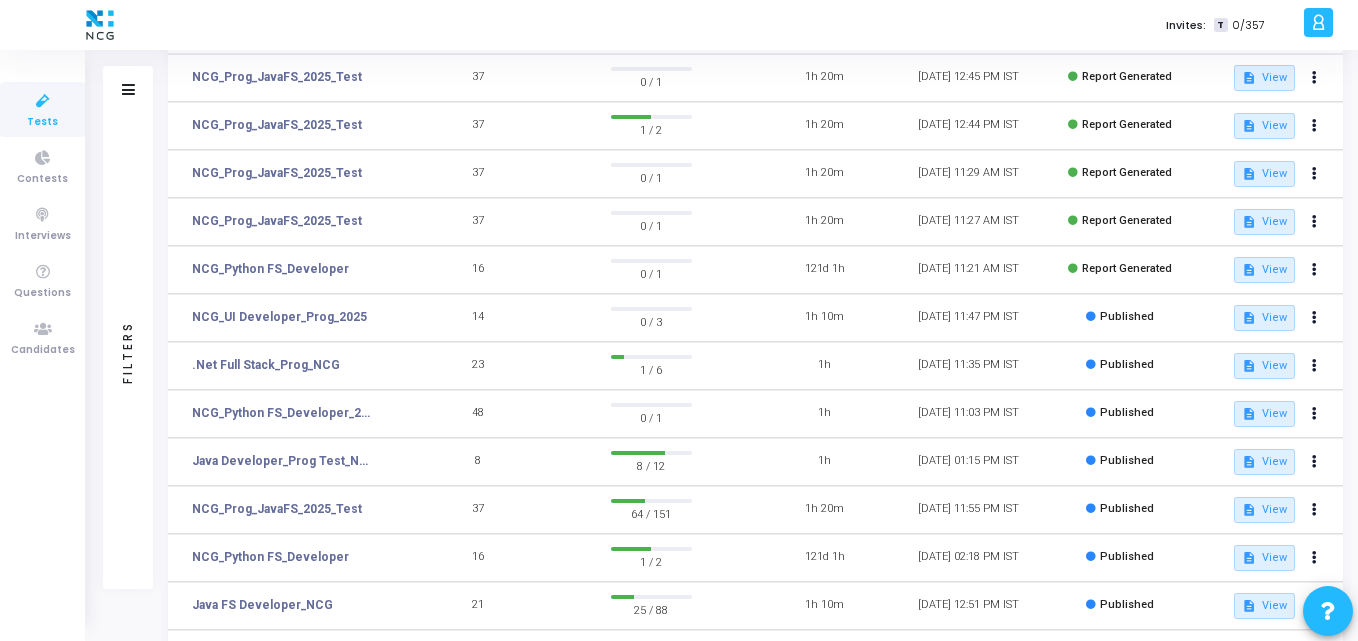 scroll, scrollTop: 185, scrollLeft: 0, axis: vertical 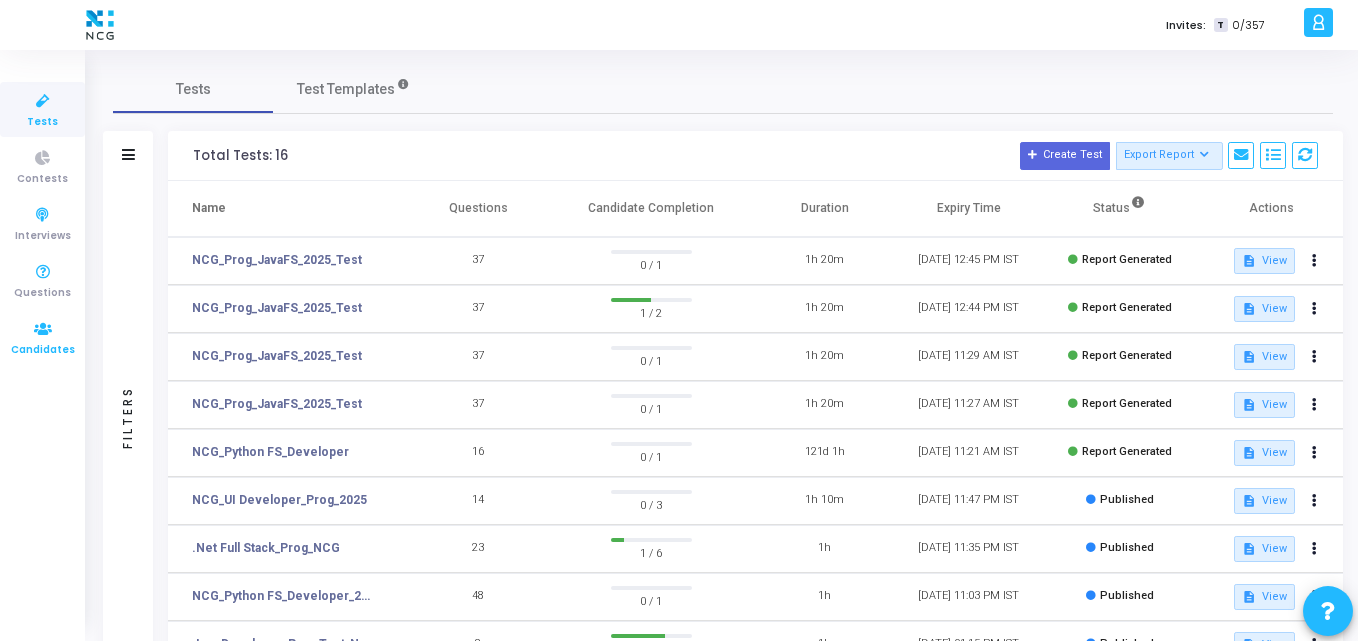 click at bounding box center (43, 329) 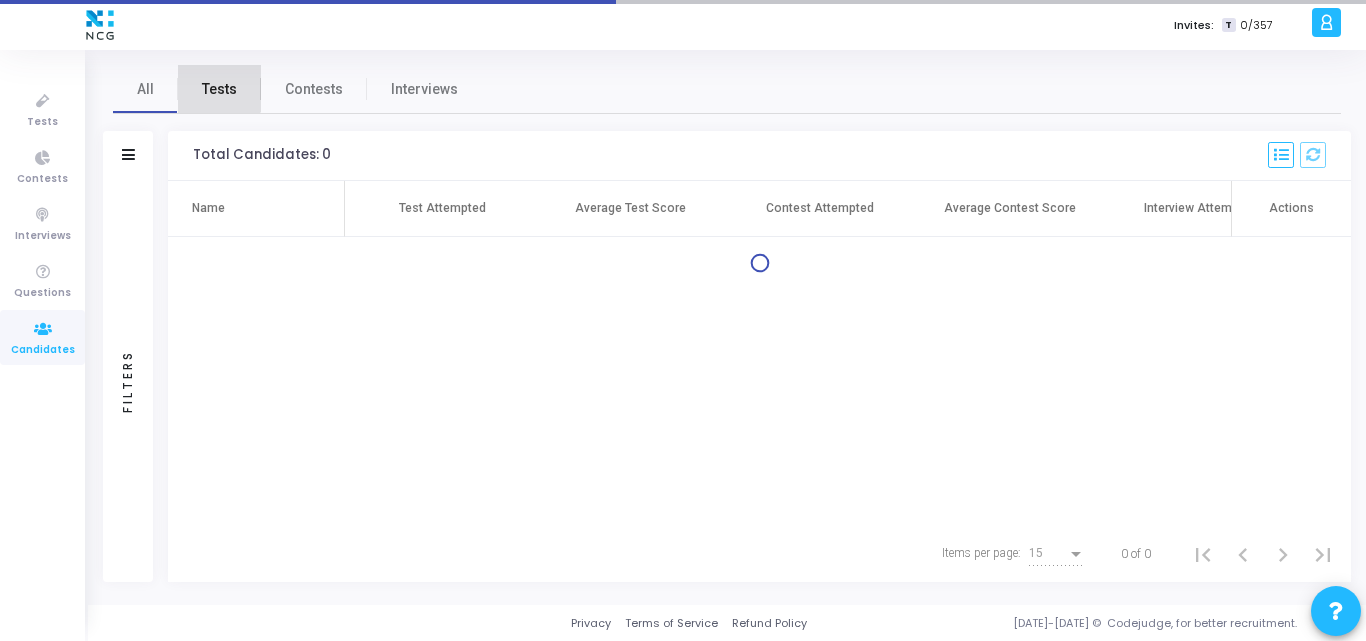 click on "Tests" at bounding box center [219, 89] 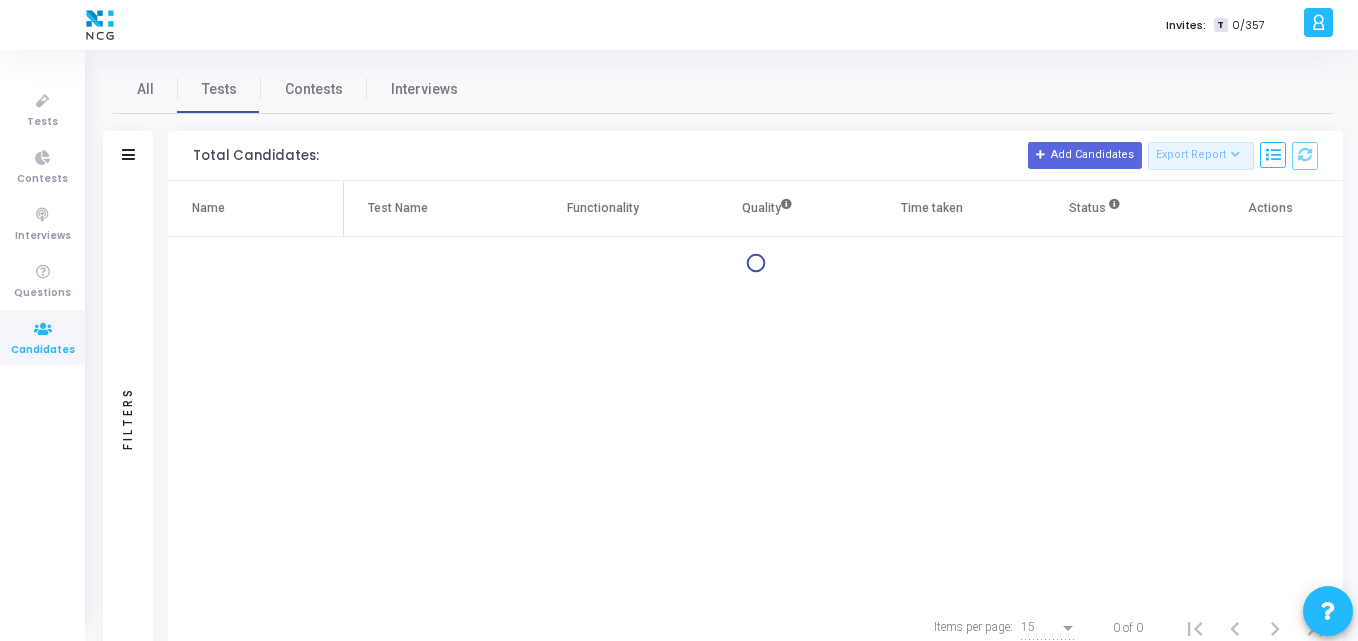 click 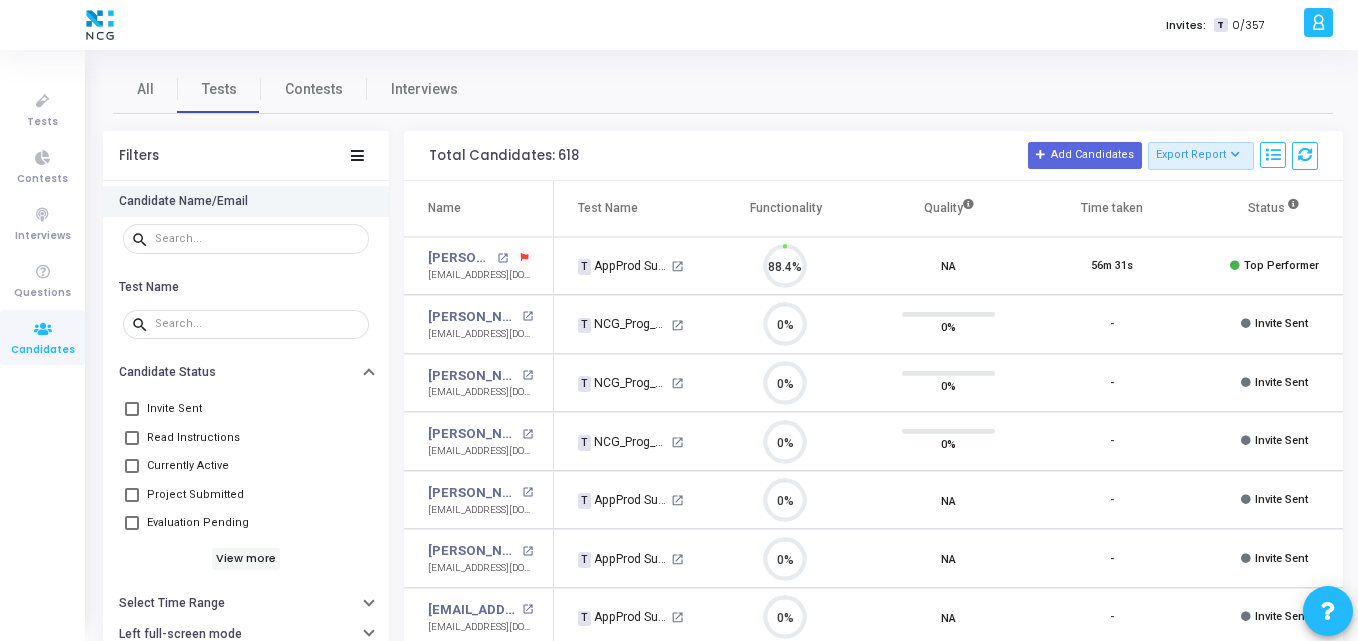 scroll, scrollTop: 9, scrollLeft: 9, axis: both 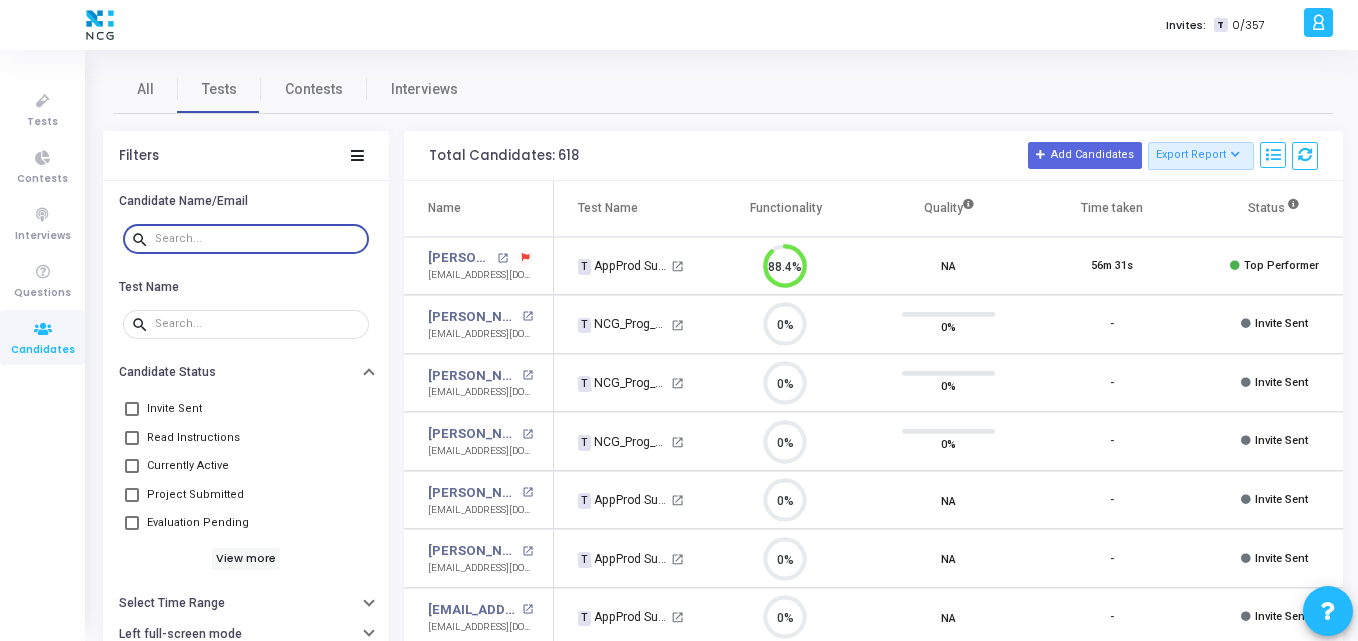 click at bounding box center (258, 239) 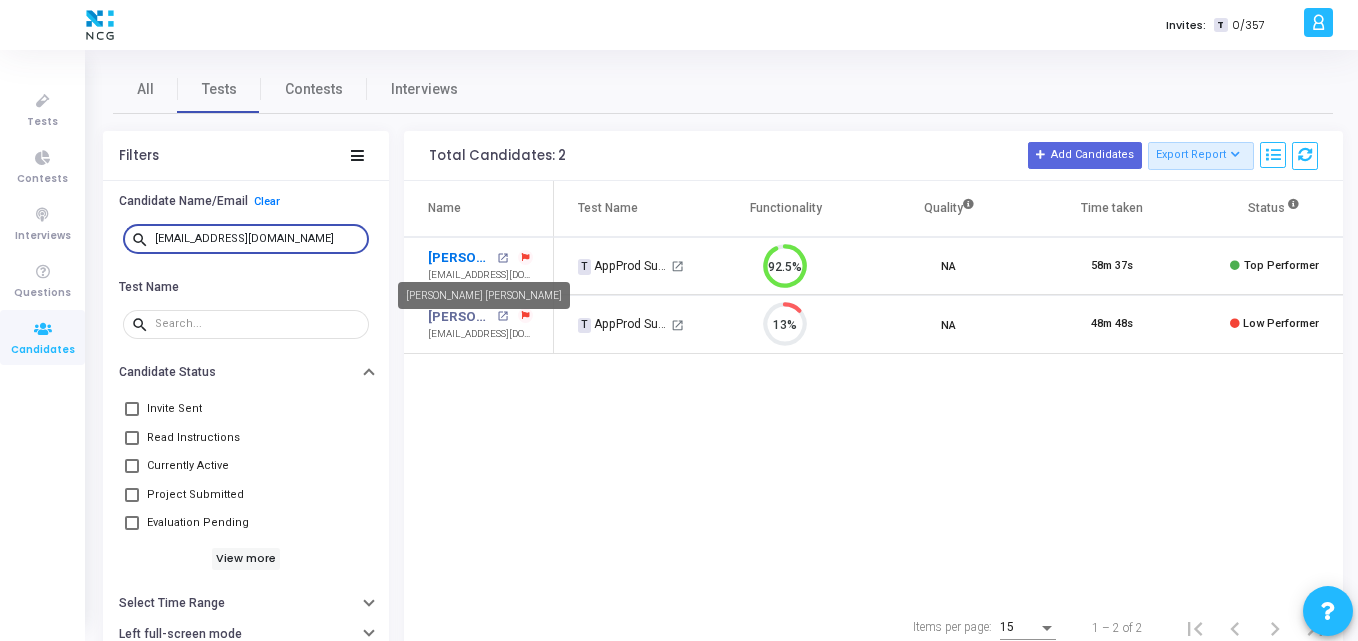 type on "hemanthsaikommaddi@gmail.com" 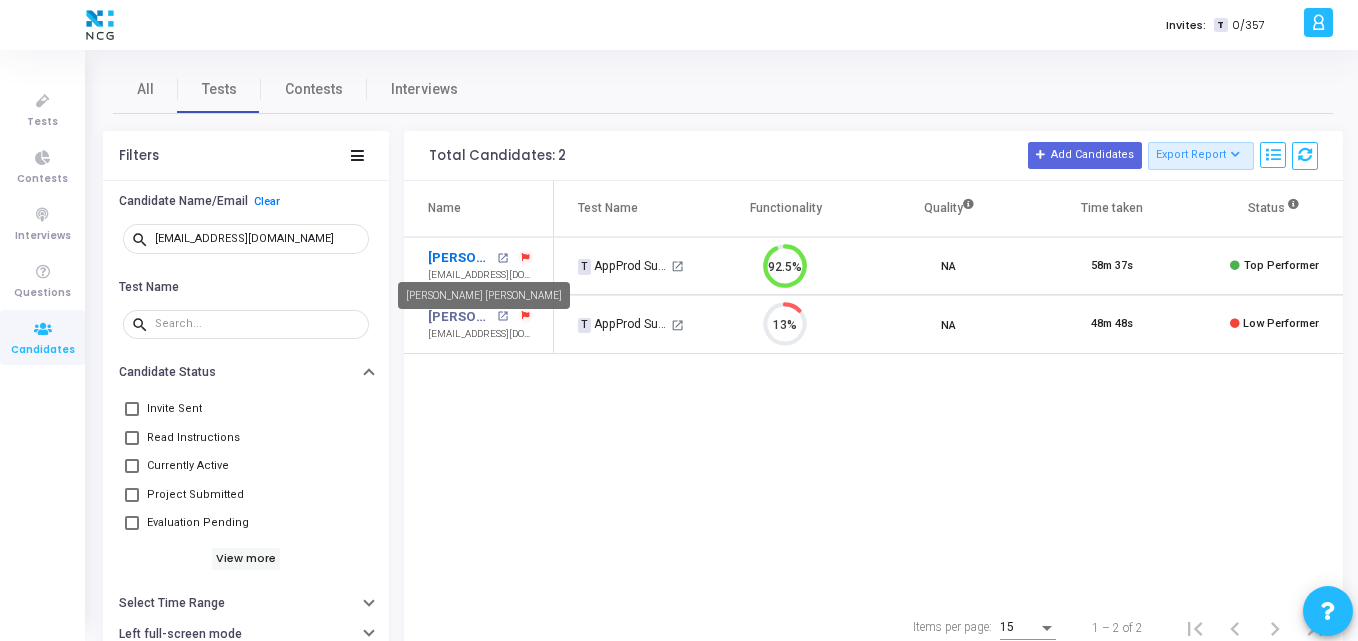 click on "Hemanth Sai Kommaddi" at bounding box center (460, 258) 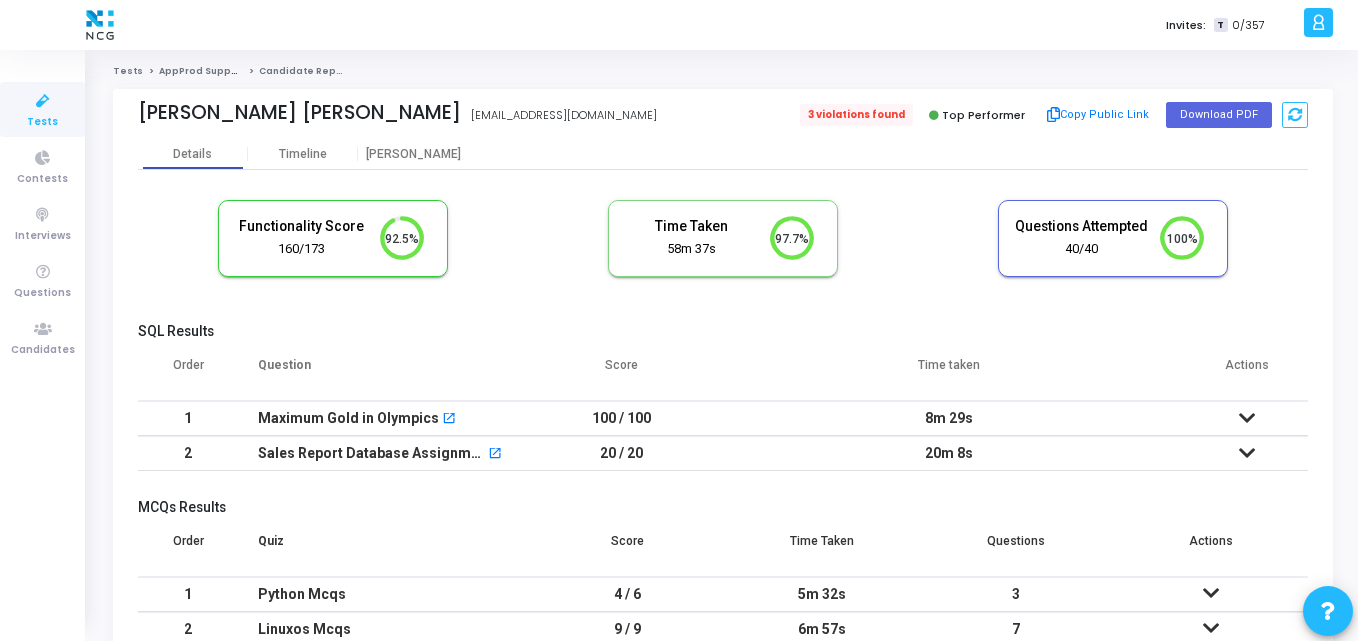 click on "3 violations found" 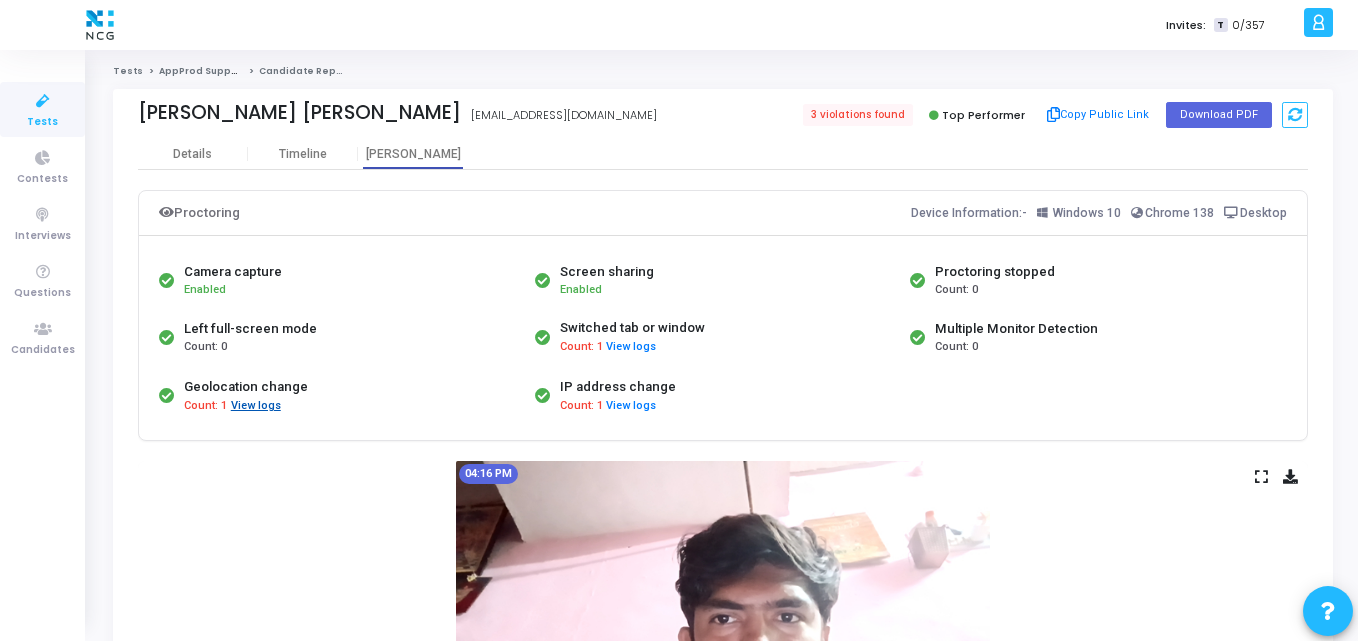 click on "View logs" at bounding box center [256, 406] 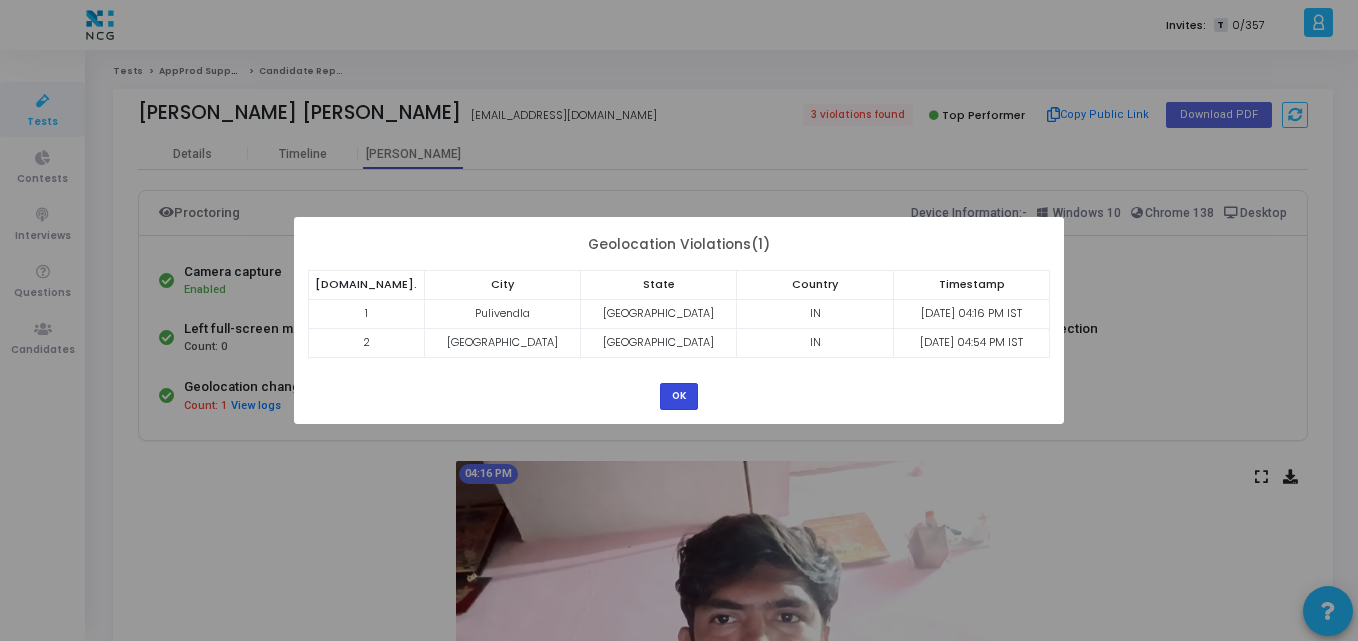 click on "OK" at bounding box center [679, 396] 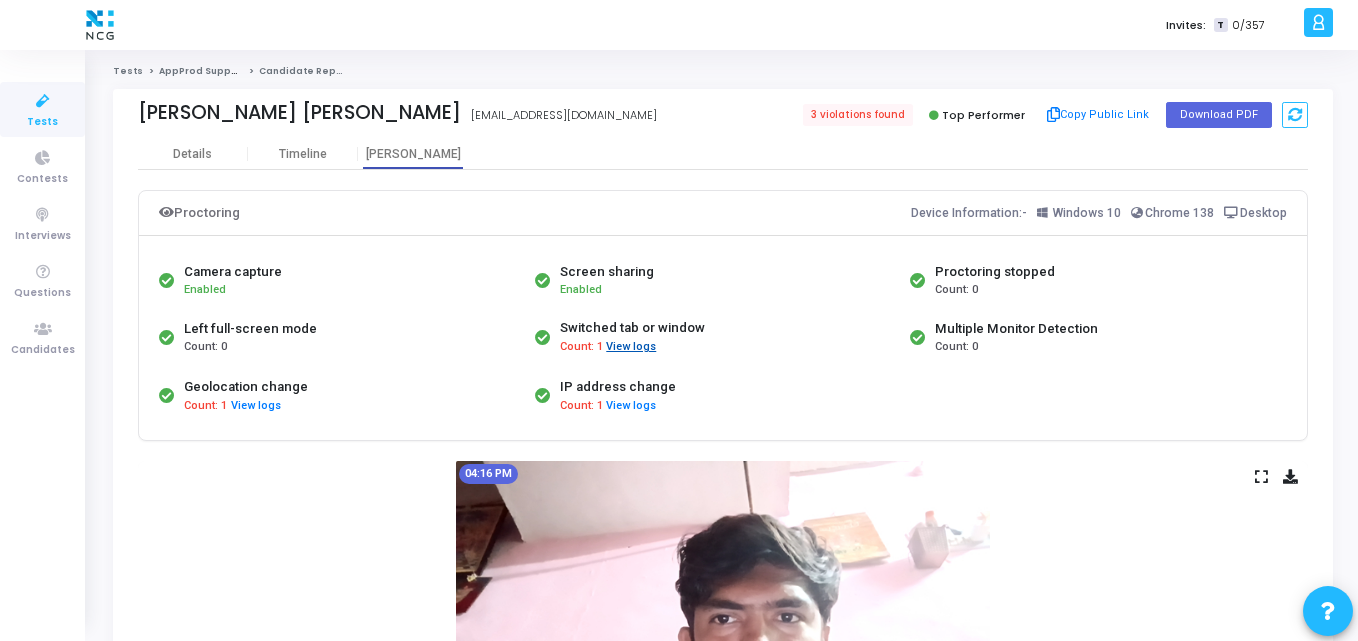 click on "View logs" at bounding box center (631, 347) 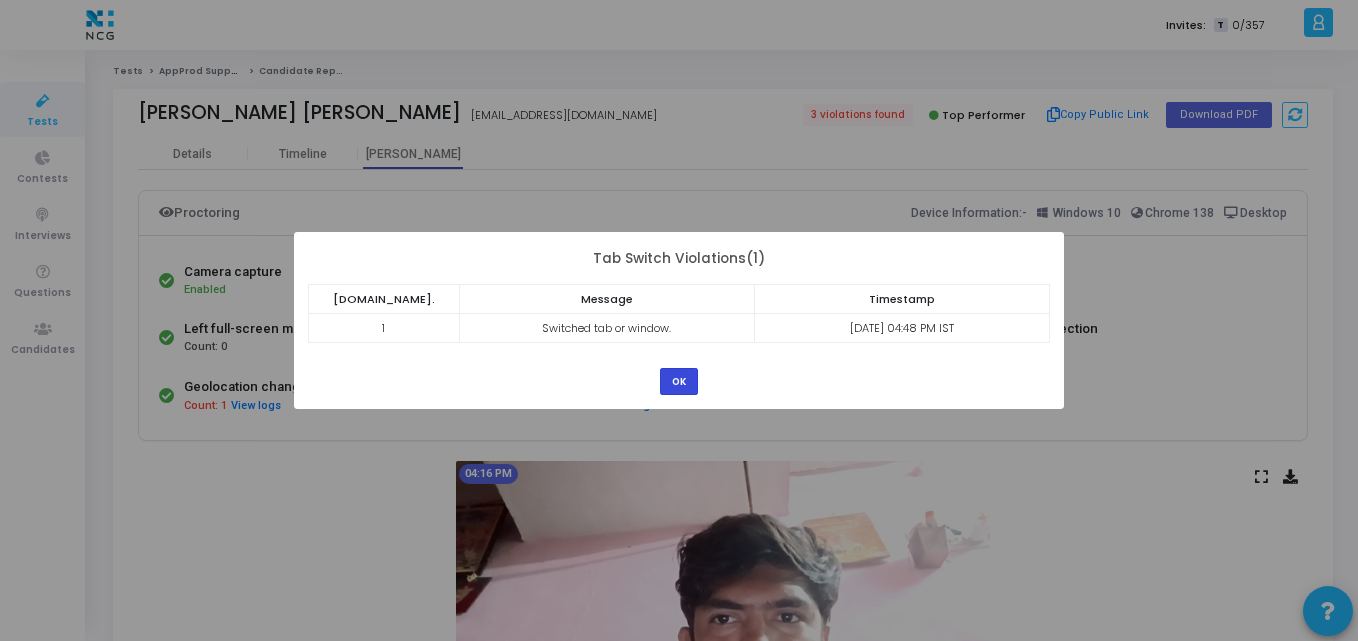click on "OK" at bounding box center (679, 381) 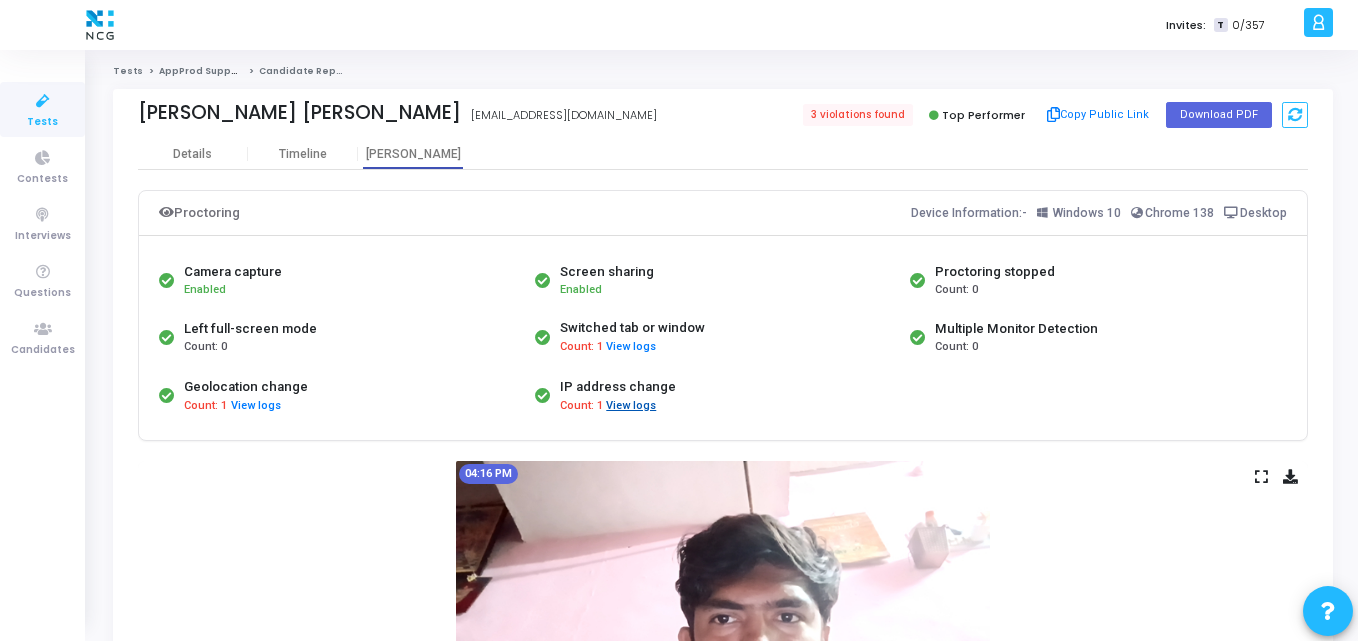 click on "View logs" at bounding box center (631, 406) 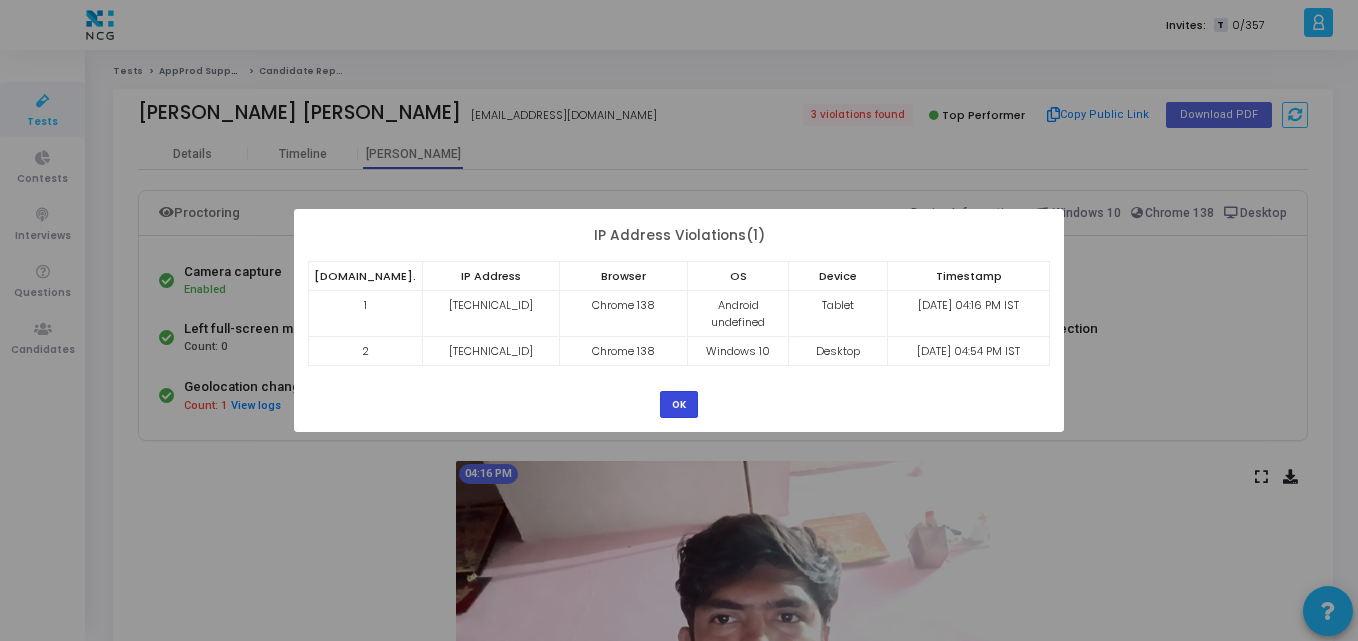 click on "OK" at bounding box center (679, 404) 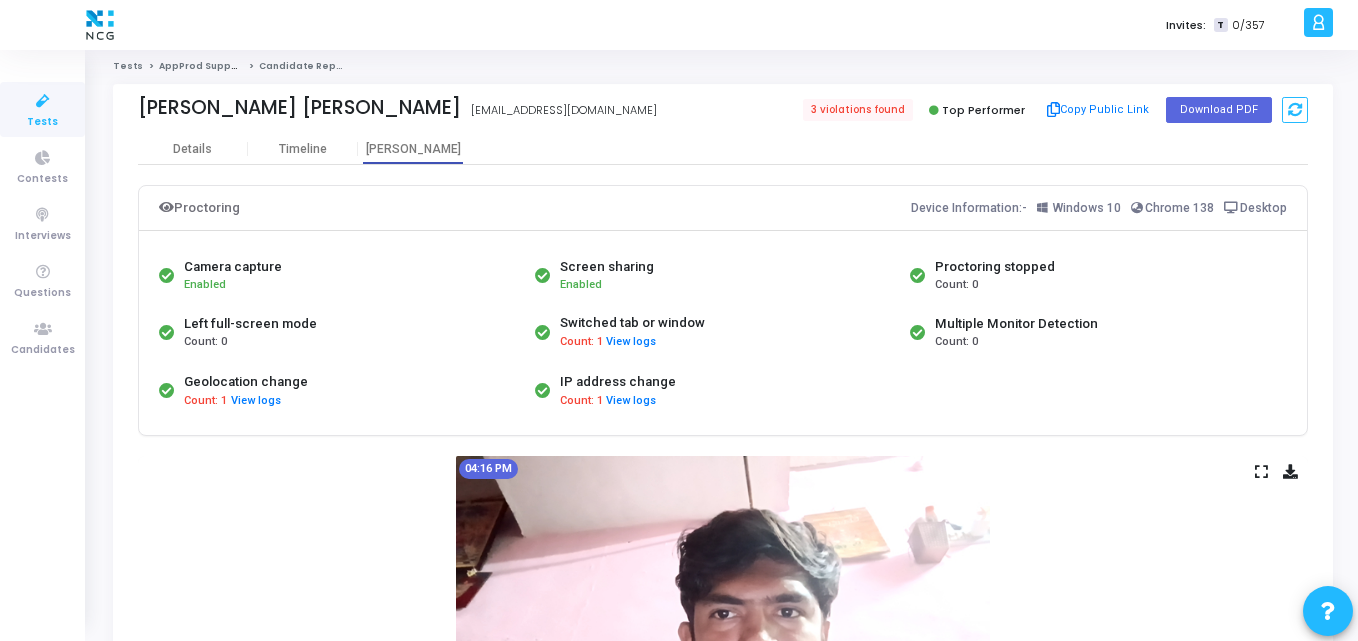 scroll, scrollTop: 0, scrollLeft: 0, axis: both 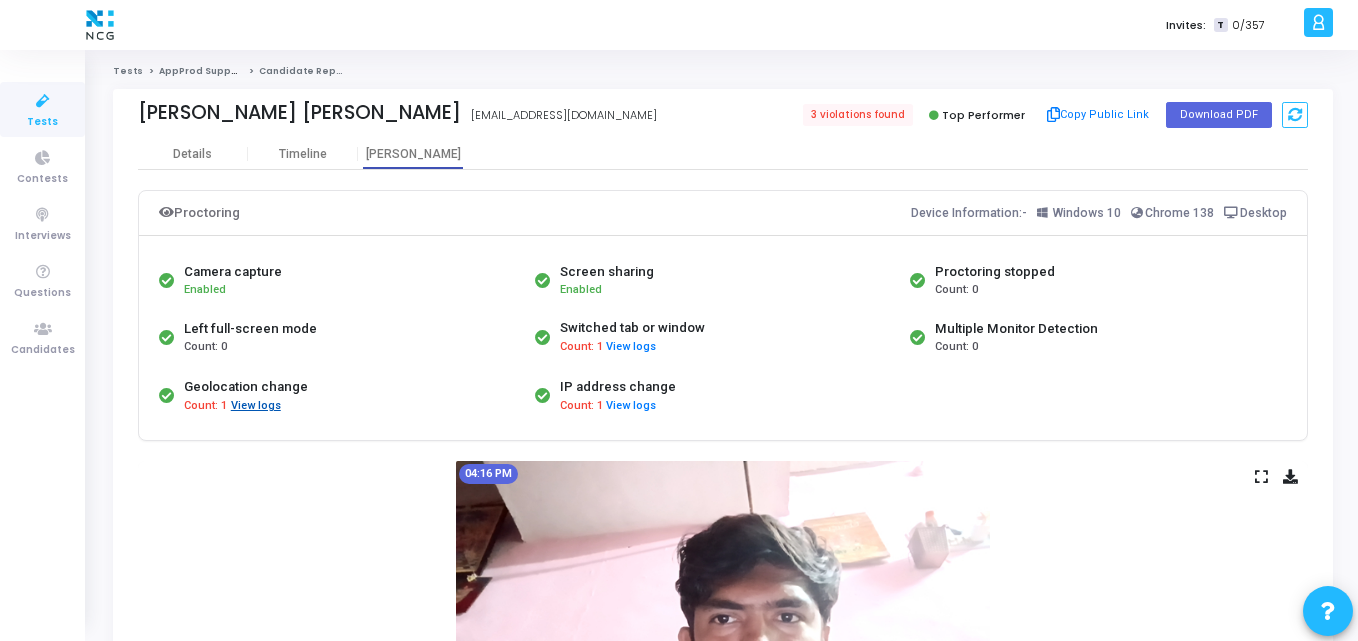 click on "View logs" at bounding box center (256, 406) 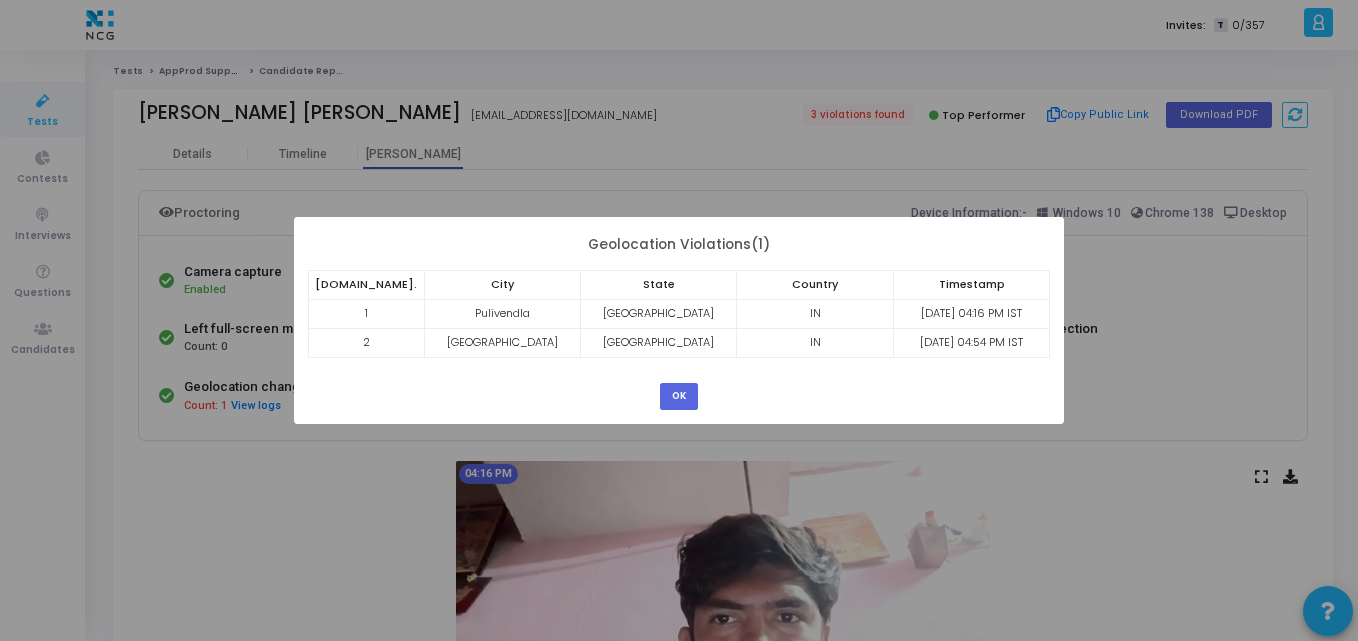 click on "? ! i     × Geolocation Violations(1)
S.No.
City State Country Timestamp
1
Pulivendla   Andhra Pradesh   IN 21 Jul, 2025 04:16 PM IST
2
Bangalore   Karnataka   IN 21 Jul, 2025 04:54 PM IST
OK Cancel" at bounding box center [679, 320] 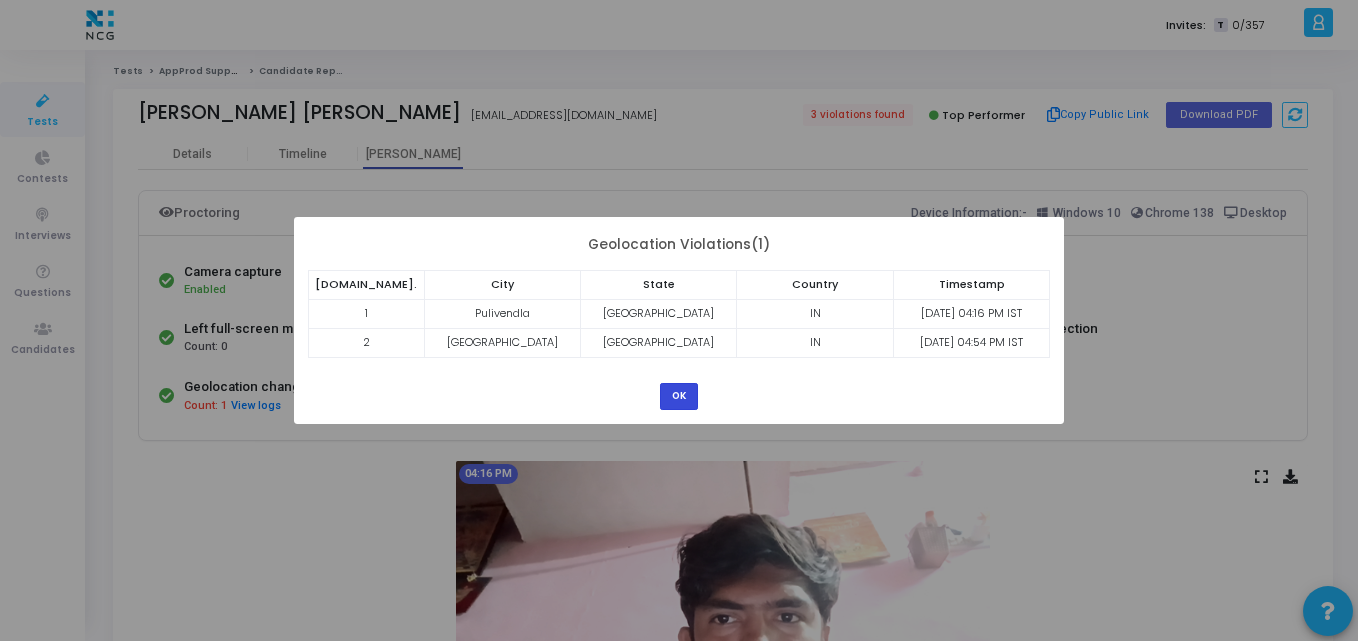click on "OK" at bounding box center [679, 396] 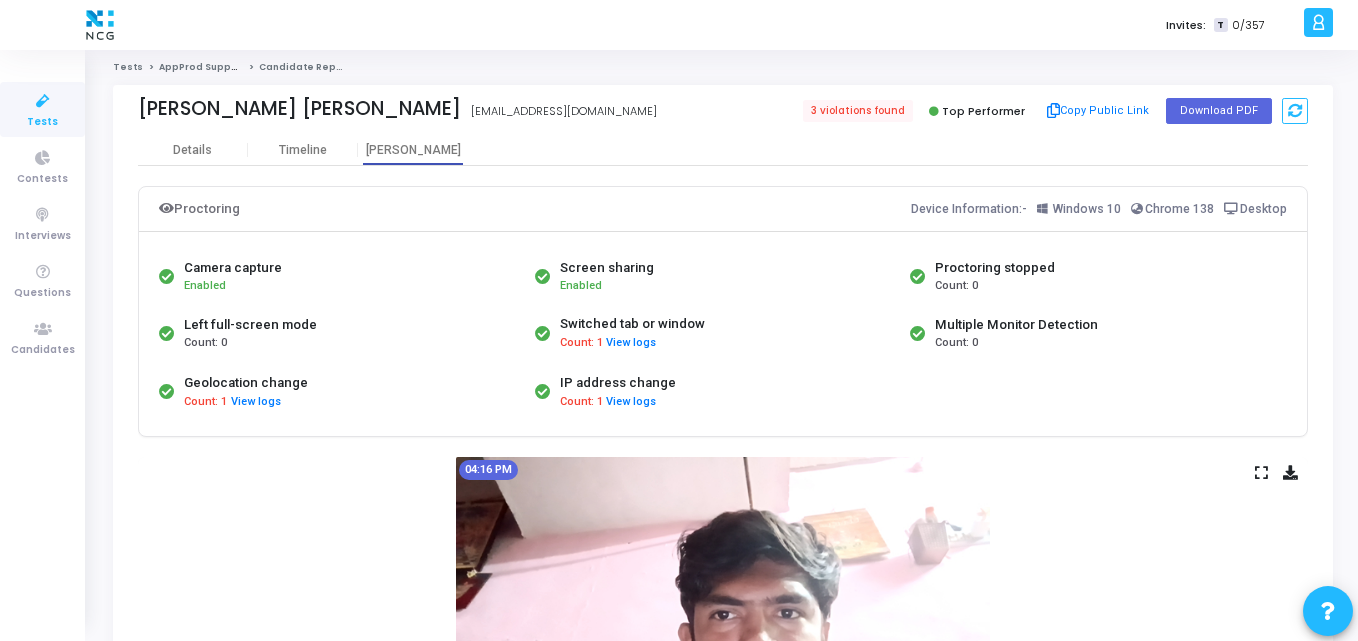 scroll, scrollTop: 0, scrollLeft: 0, axis: both 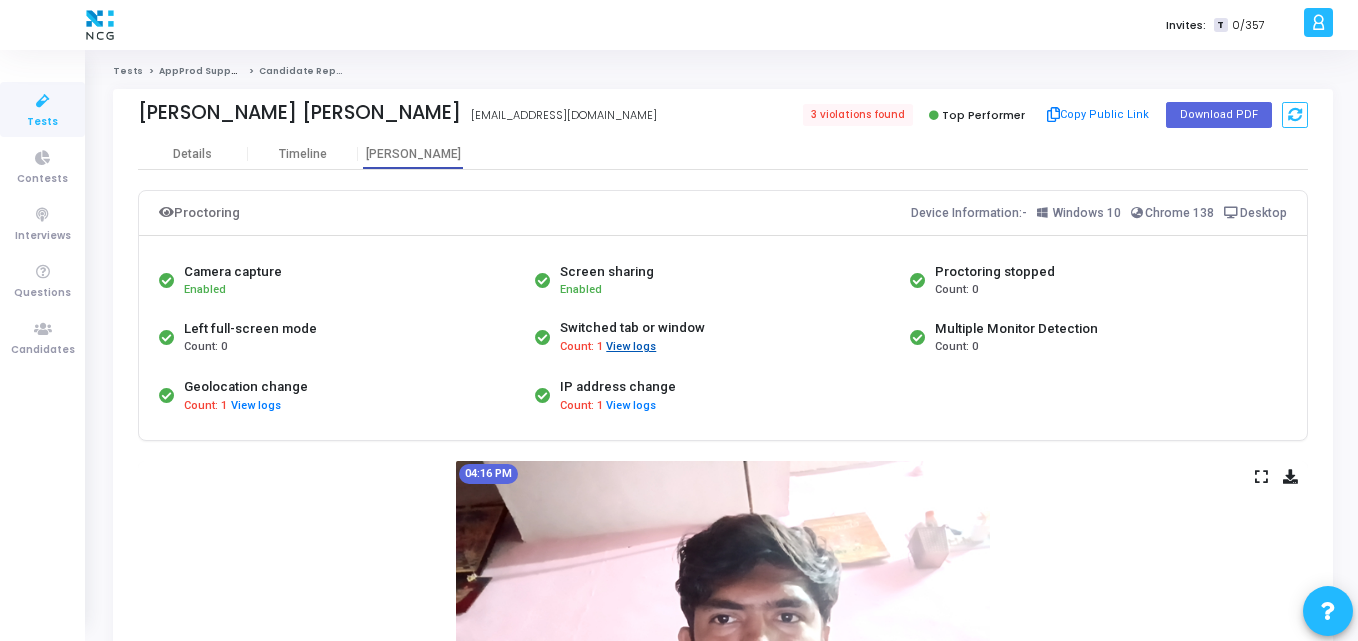 click on "View logs" at bounding box center [631, 347] 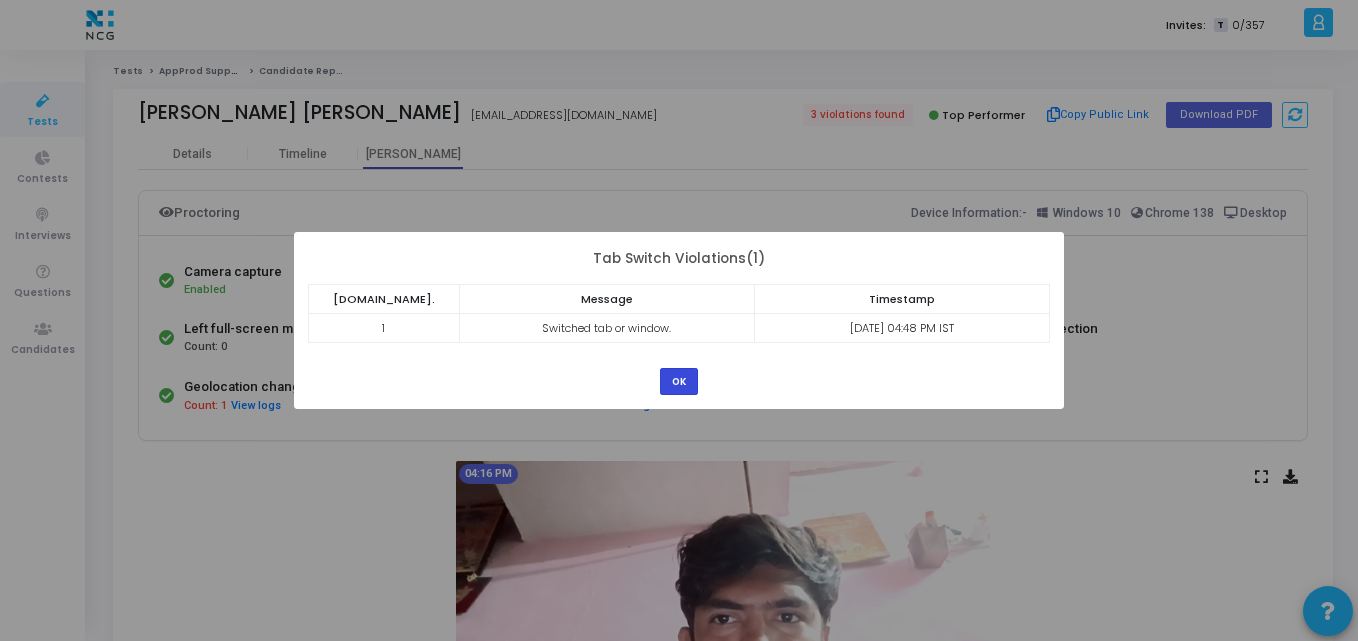 click on "OK" at bounding box center [679, 381] 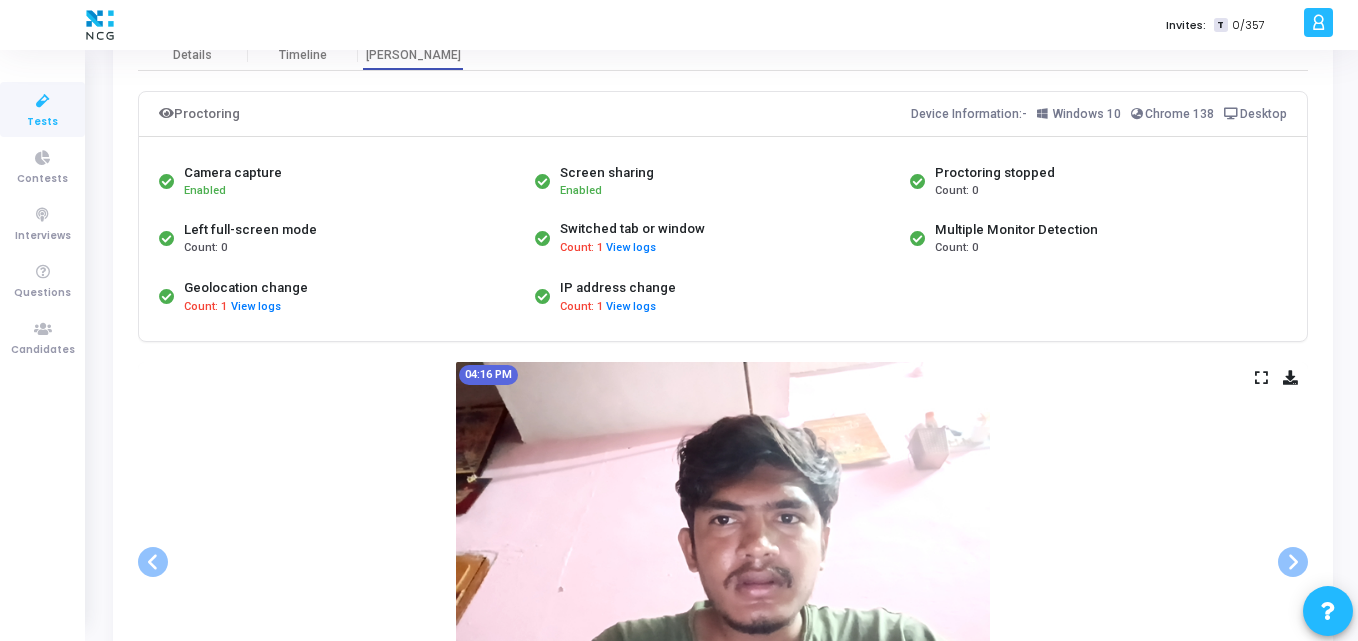 scroll, scrollTop: 0, scrollLeft: 0, axis: both 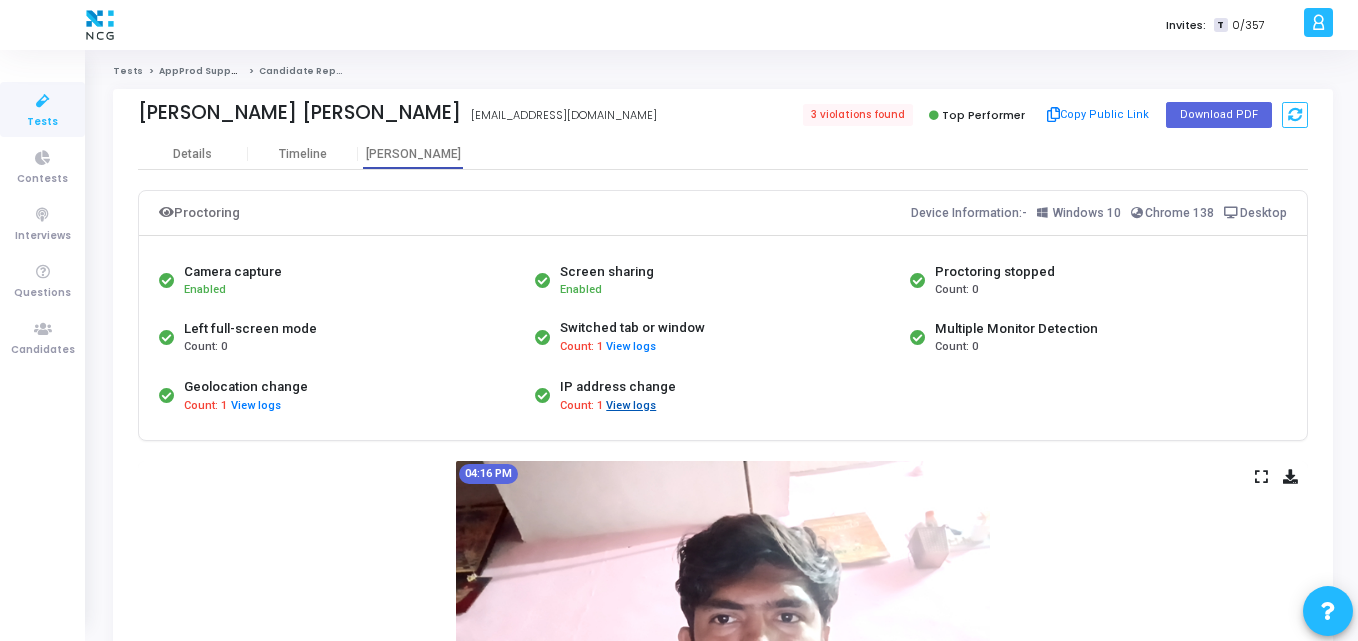 click on "View logs" at bounding box center [631, 406] 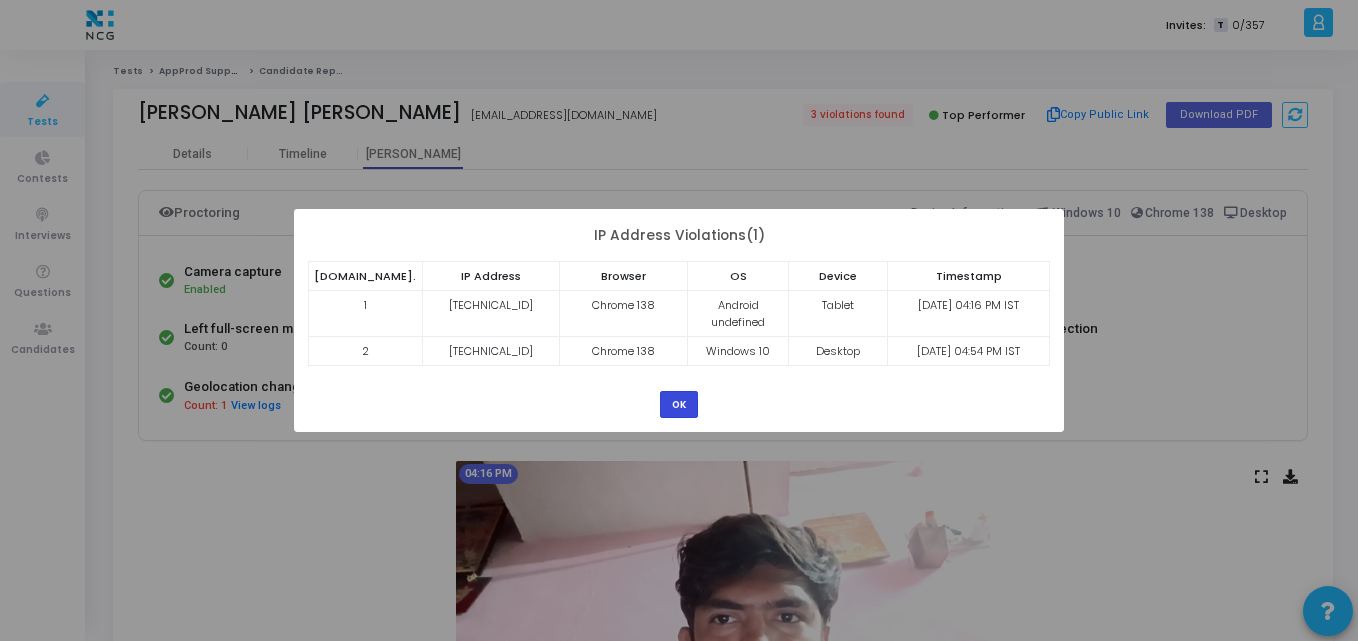 click on "OK" at bounding box center (679, 404) 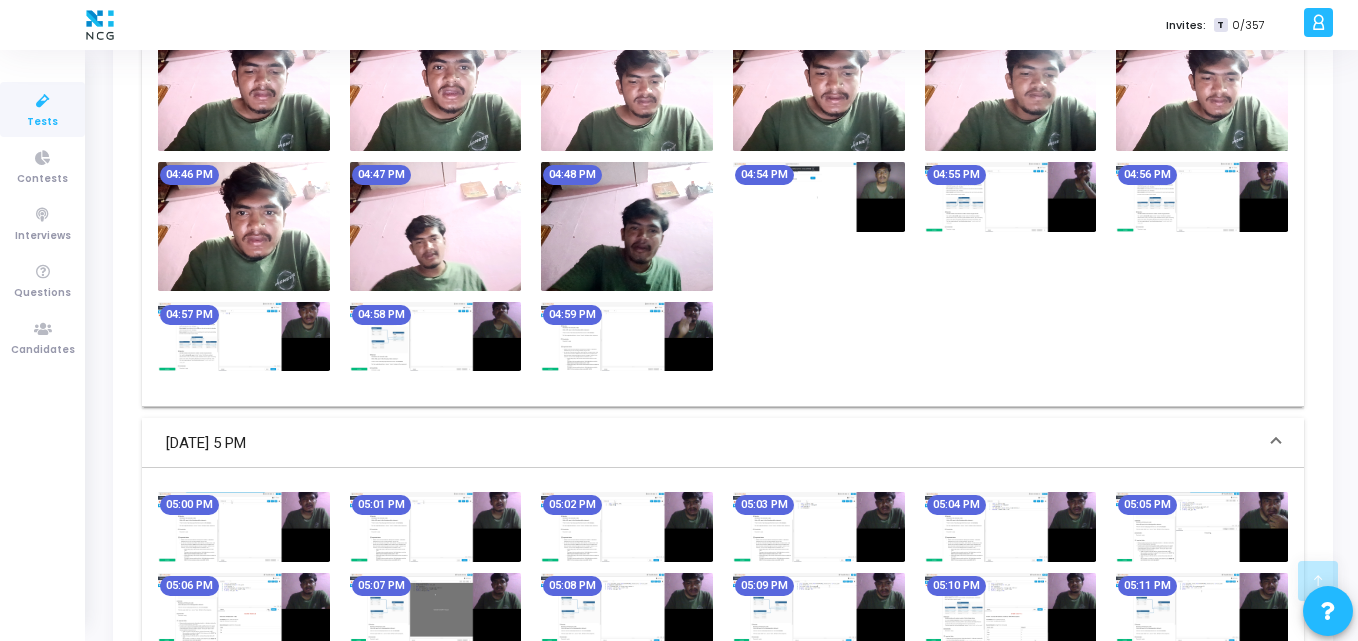 scroll, scrollTop: 1534, scrollLeft: 0, axis: vertical 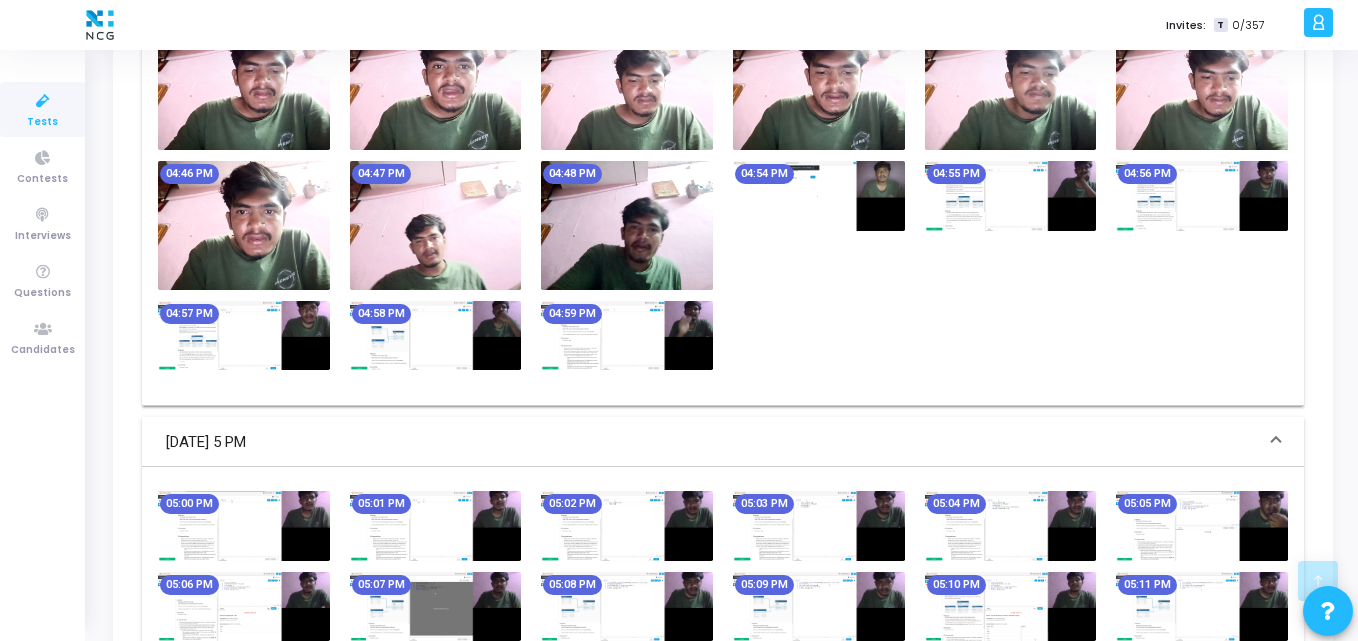 click on "04:16 PM   04:17 PM   04:18 PM   04:19 PM   04:20 PM   04:21 PM   04:22 PM   04:23 PM   04:24 PM   04:25 PM   04:26 PM   04:27 PM   04:28 PM   04:29 PM   04:30 PM   04:31 PM   04:32 PM   04:33 PM   04:34 PM   04:35 PM   04:36 PM   04:37 PM   04:38 PM   04:39 PM   04:40 PM   04:41 PM   04:42 PM   04:43 PM   04:44 PM   04:45 PM   04:46 PM   04:47 PM   04:48 PM   04:54 PM   04:55 PM   04:56 PM   04:57 PM   04:58 PM   04:59 PM" at bounding box center (723, -78) 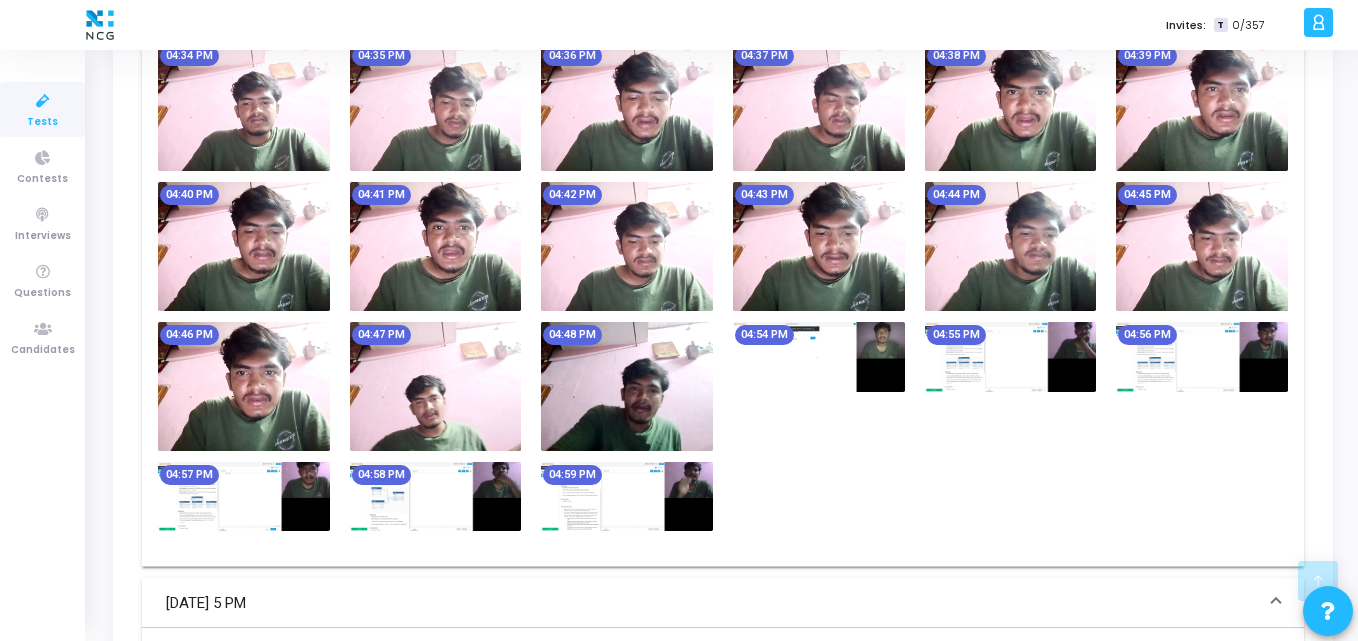 scroll, scrollTop: 1375, scrollLeft: 0, axis: vertical 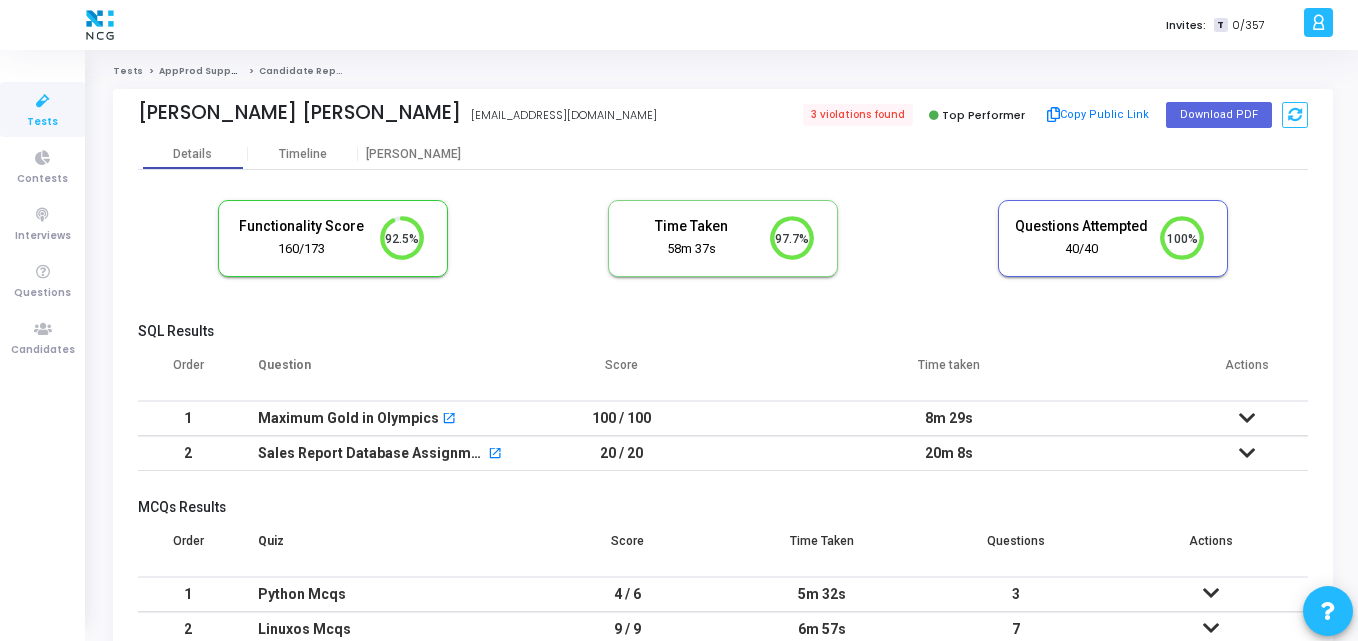 click on "Functionality Score 160/173 92.5% Time Taken calculated once the test is completed Time Taken 58m 37s 97.7% Questions Attempted 40/40 100%" at bounding box center [723, 248] 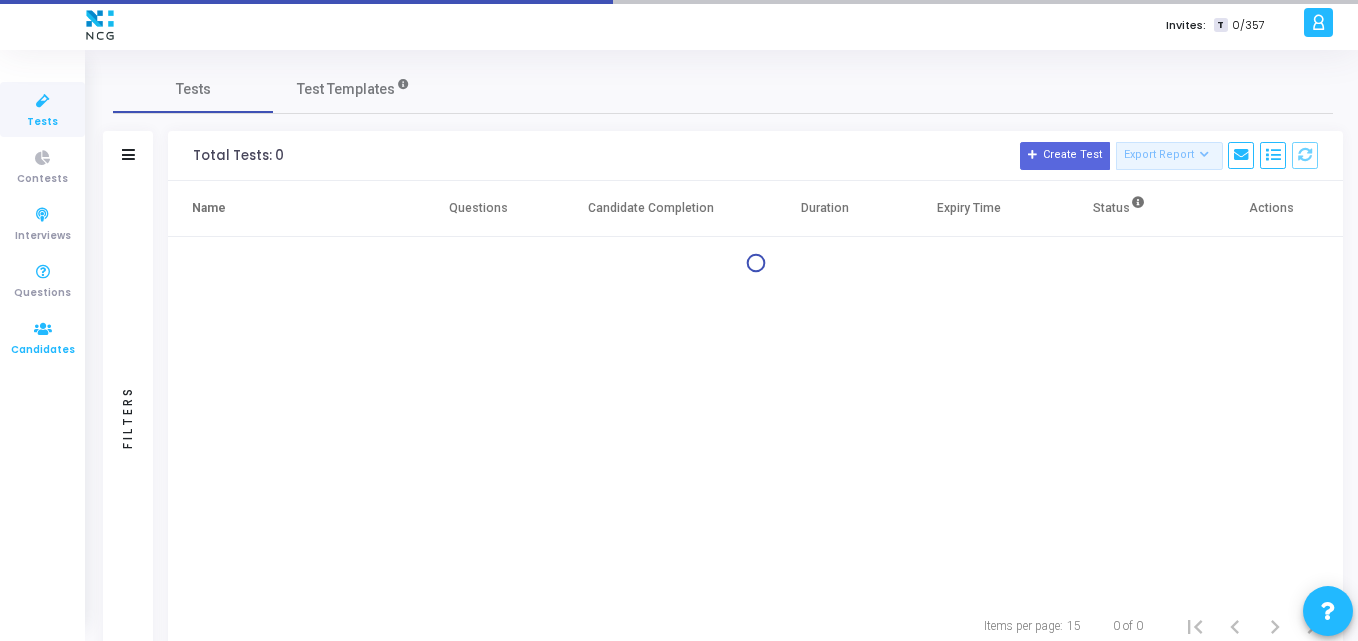 click on "Candidates" at bounding box center (42, 337) 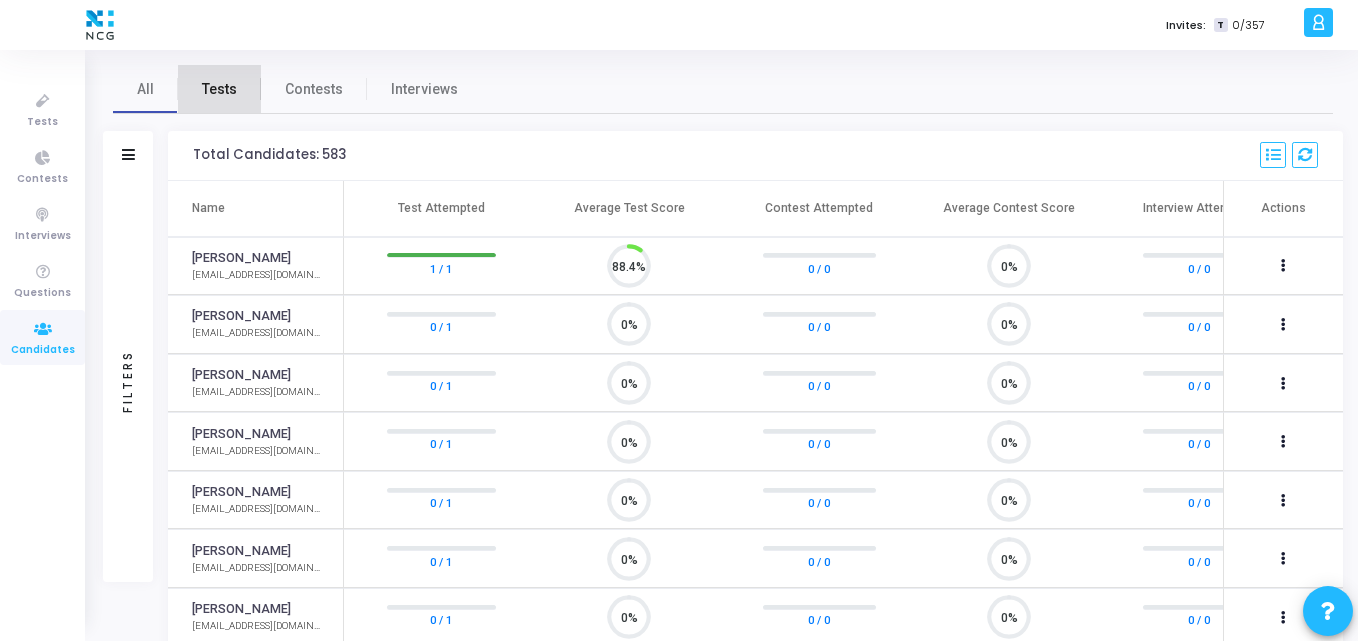 click on "Tests" at bounding box center [219, 89] 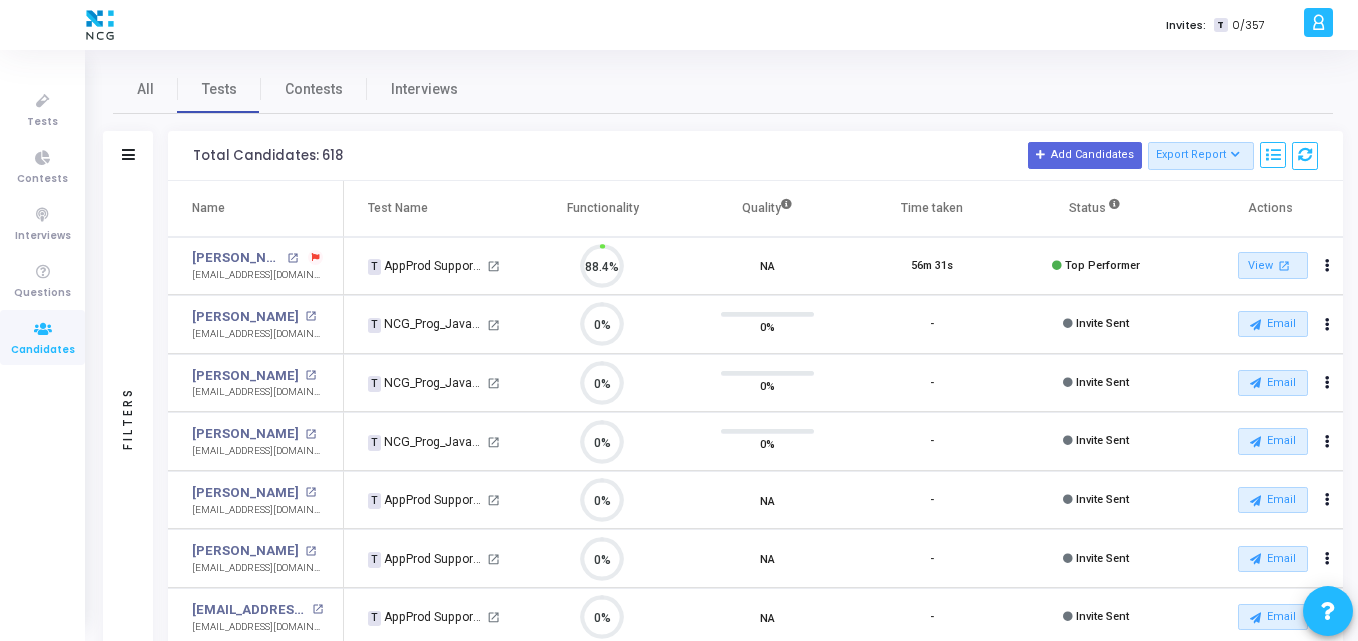 scroll, scrollTop: 9, scrollLeft: 9, axis: both 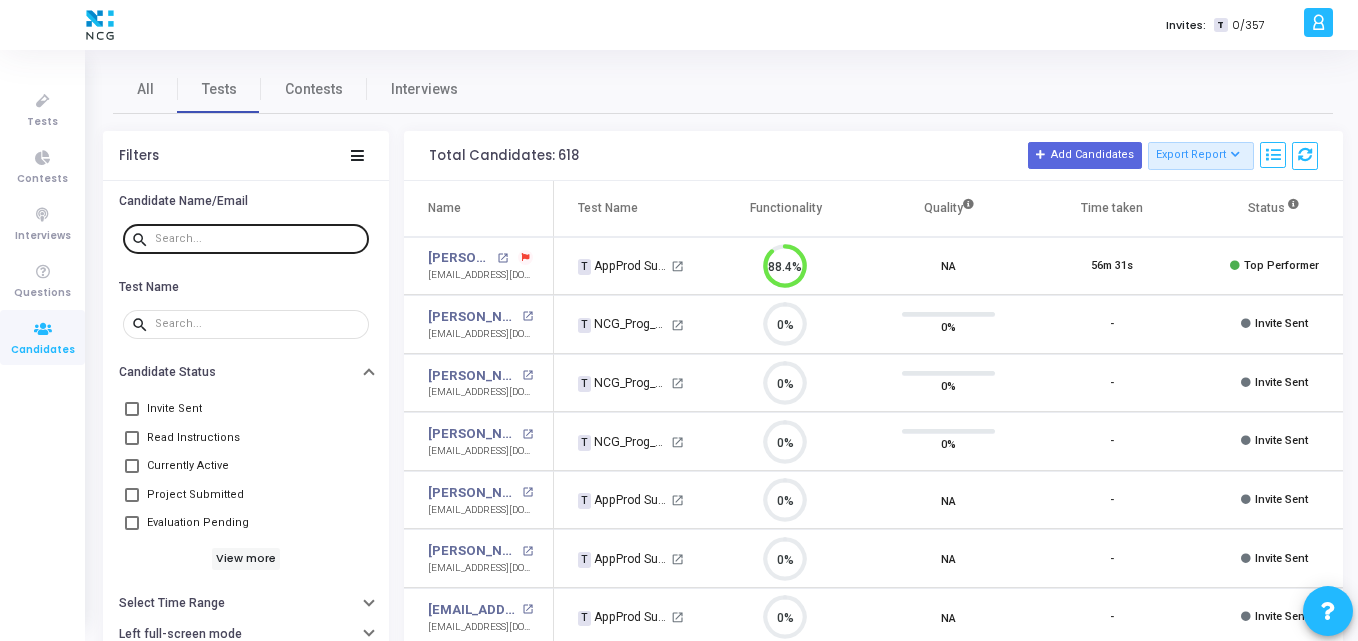 click at bounding box center (258, 239) 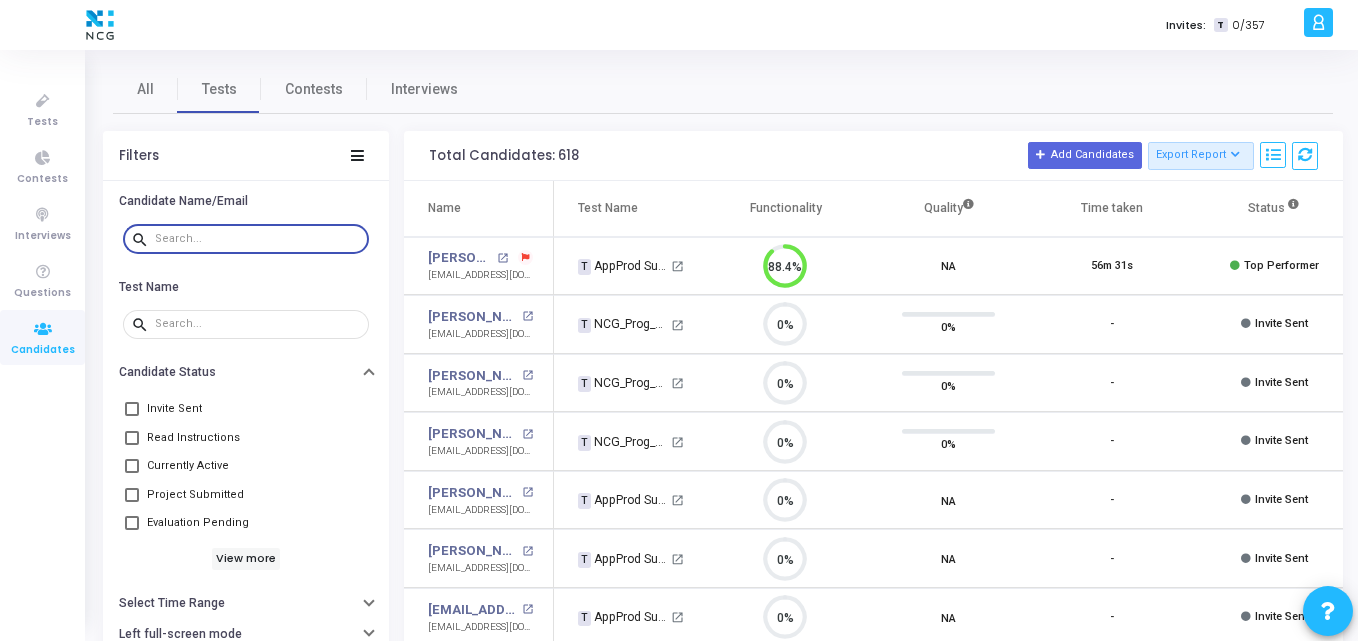 paste on "manjunathsgsagar@gmail.com" 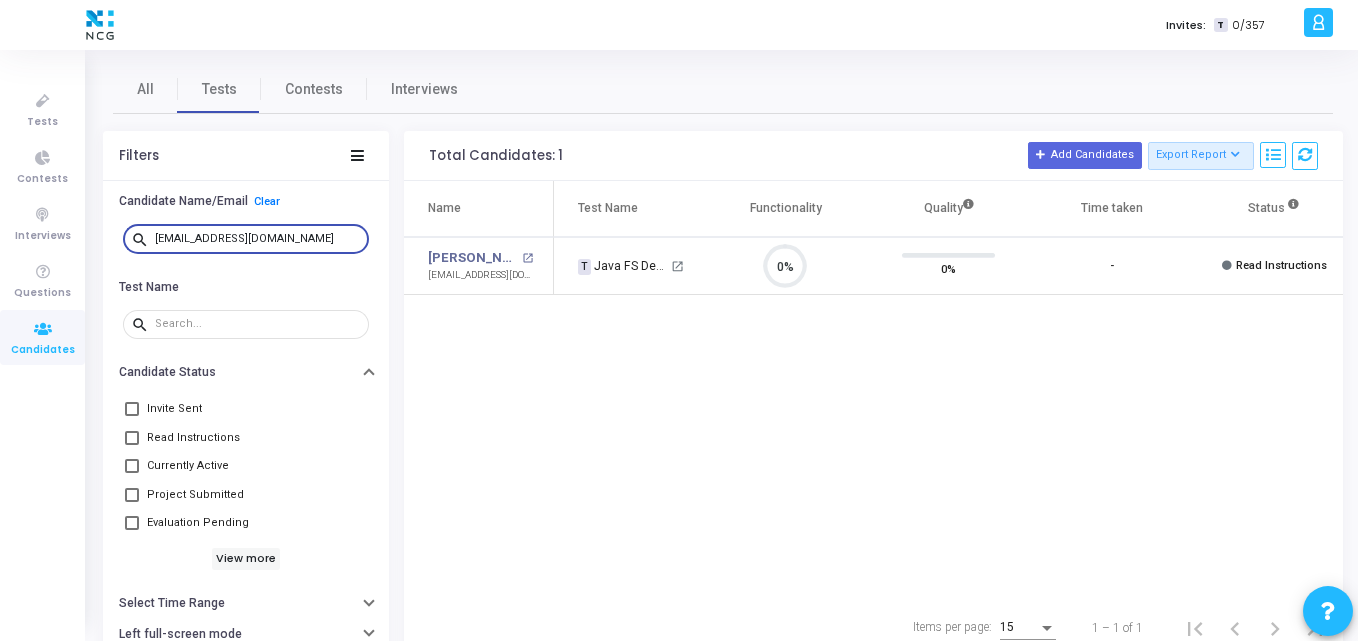 click on "Name  Test Name   Functionality   Quality  Time taken  Status   Actions   Manjunath S G open_in_new  manjunathsgsagar@gmail.com   T   Java FS Developer_NCG   open_in_new 0%  0%   -   Read Instructions   Email  archive  Archive  drafts  Cancel Invite  content_copy  Copy Test Invite Link  cached  Resend Test  close  Disable Camera Proctor  close  Disable Screen Sharing" 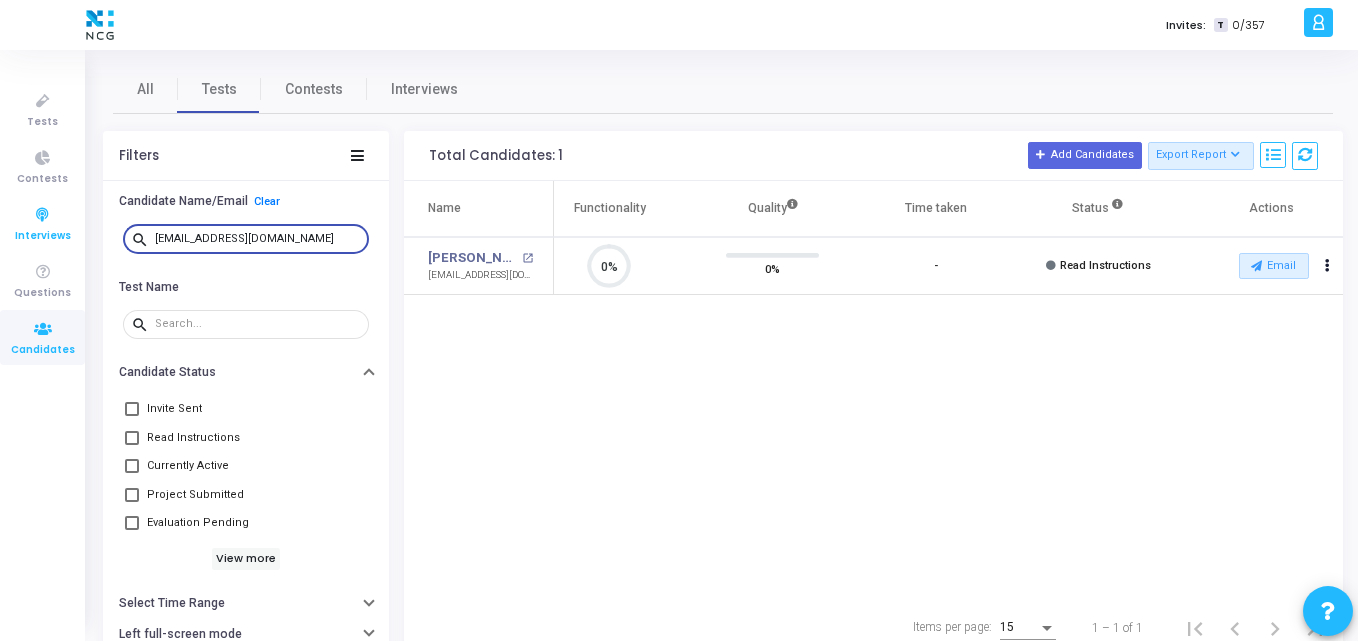 drag, startPoint x: 335, startPoint y: 234, endPoint x: 0, endPoint y: 231, distance: 335.01343 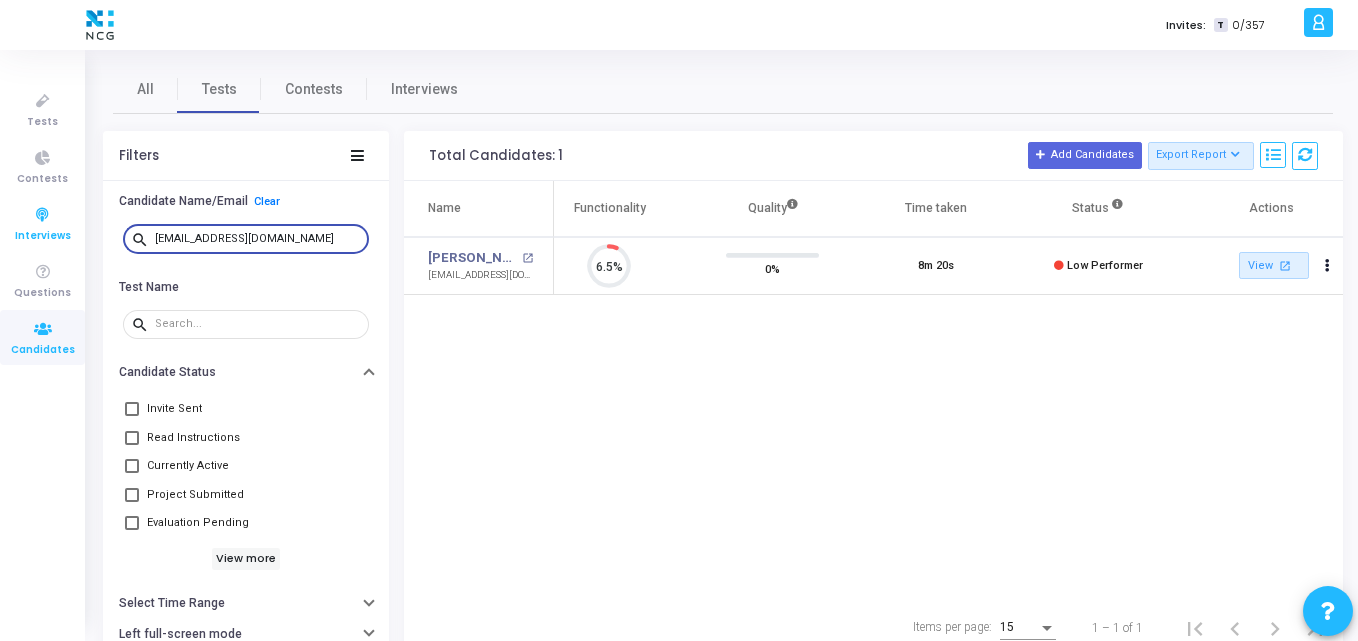drag, startPoint x: 331, startPoint y: 237, endPoint x: 0, endPoint y: 240, distance: 331.01358 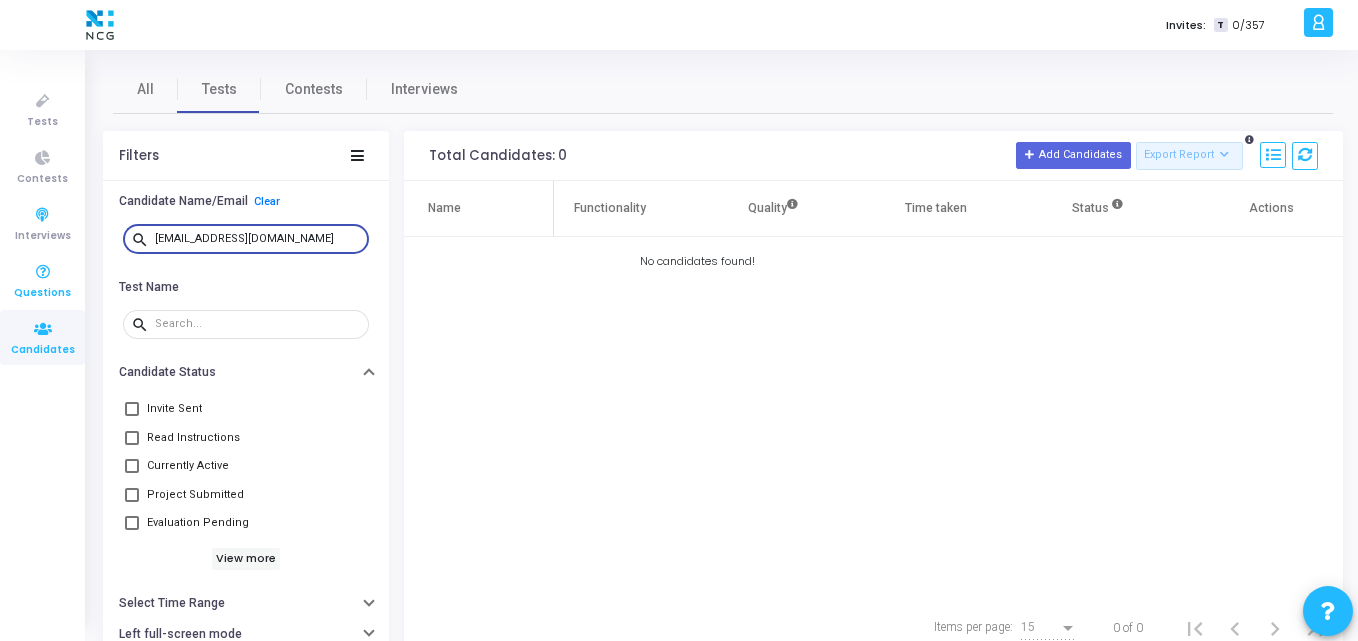 drag, startPoint x: 320, startPoint y: 237, endPoint x: 0, endPoint y: 255, distance: 320.50586 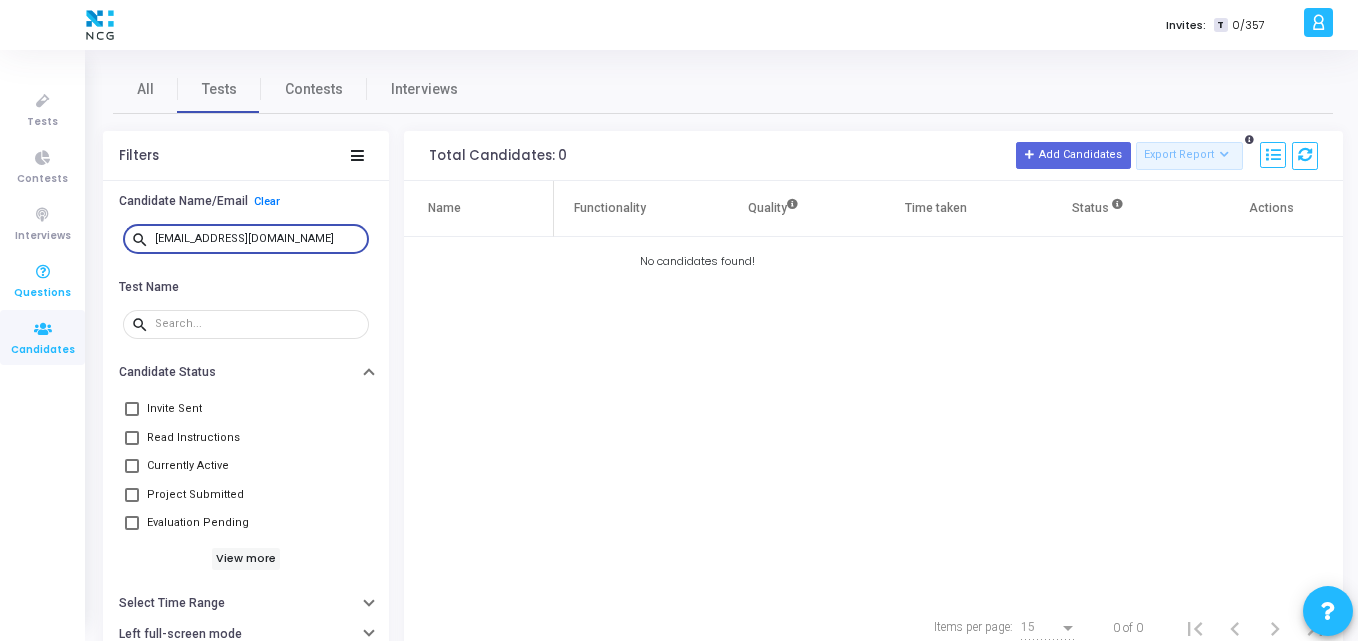 paste on "sarateshreeshail96" 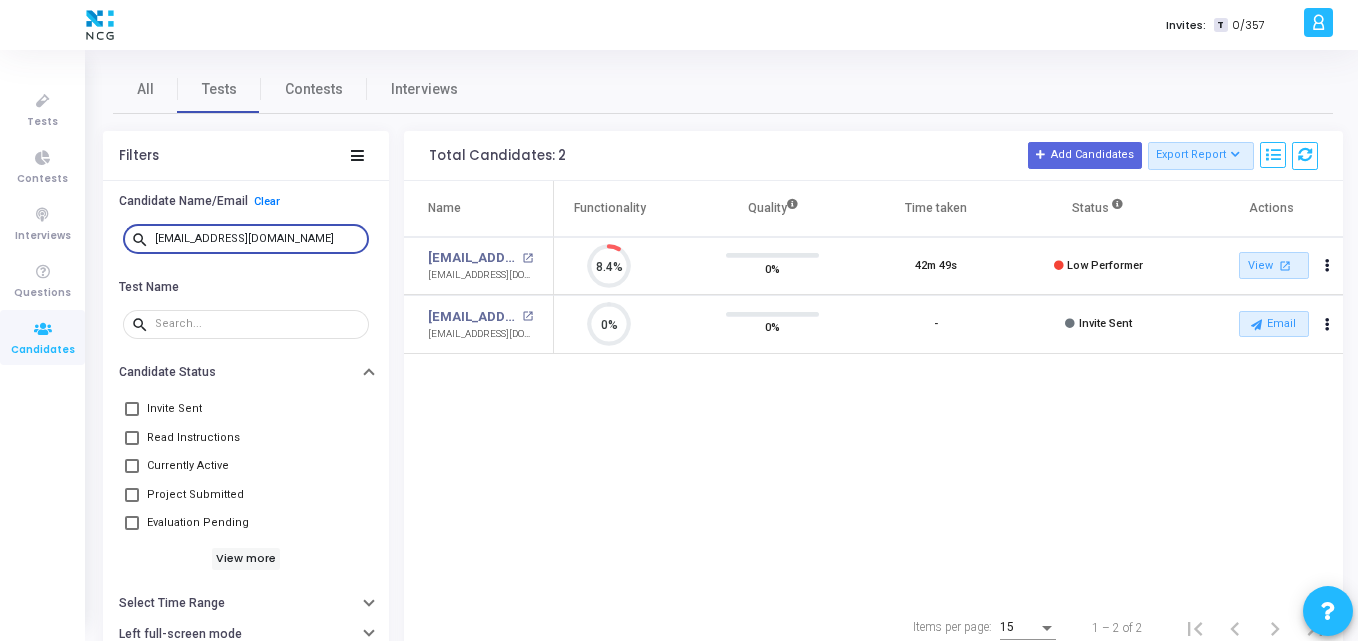 scroll, scrollTop: 9, scrollLeft: 9, axis: both 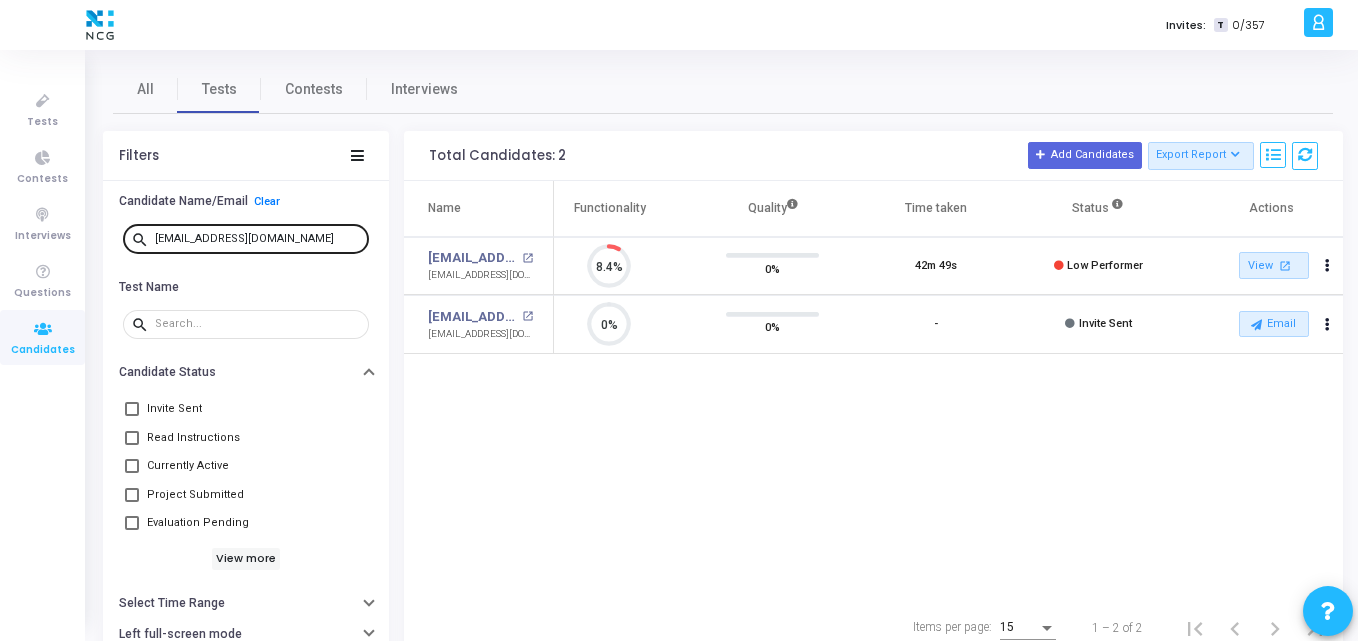 click on "sarateshreeshail96@gmail.com" at bounding box center (258, 238) 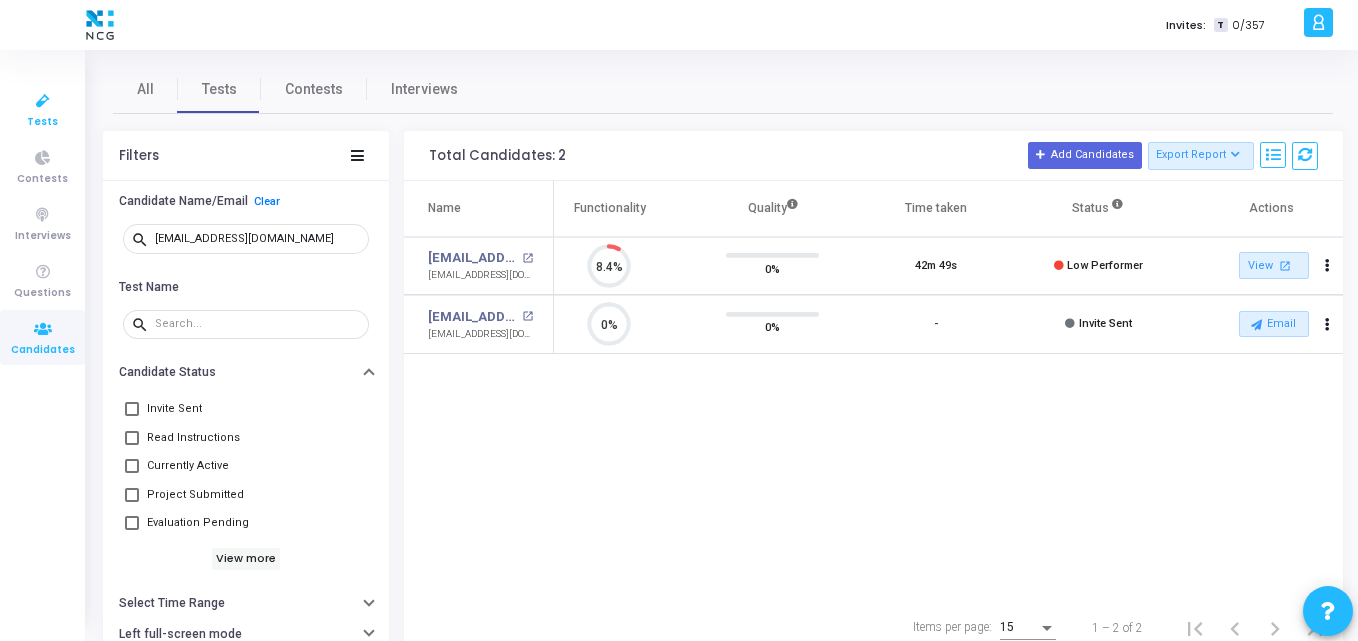 click at bounding box center [43, 101] 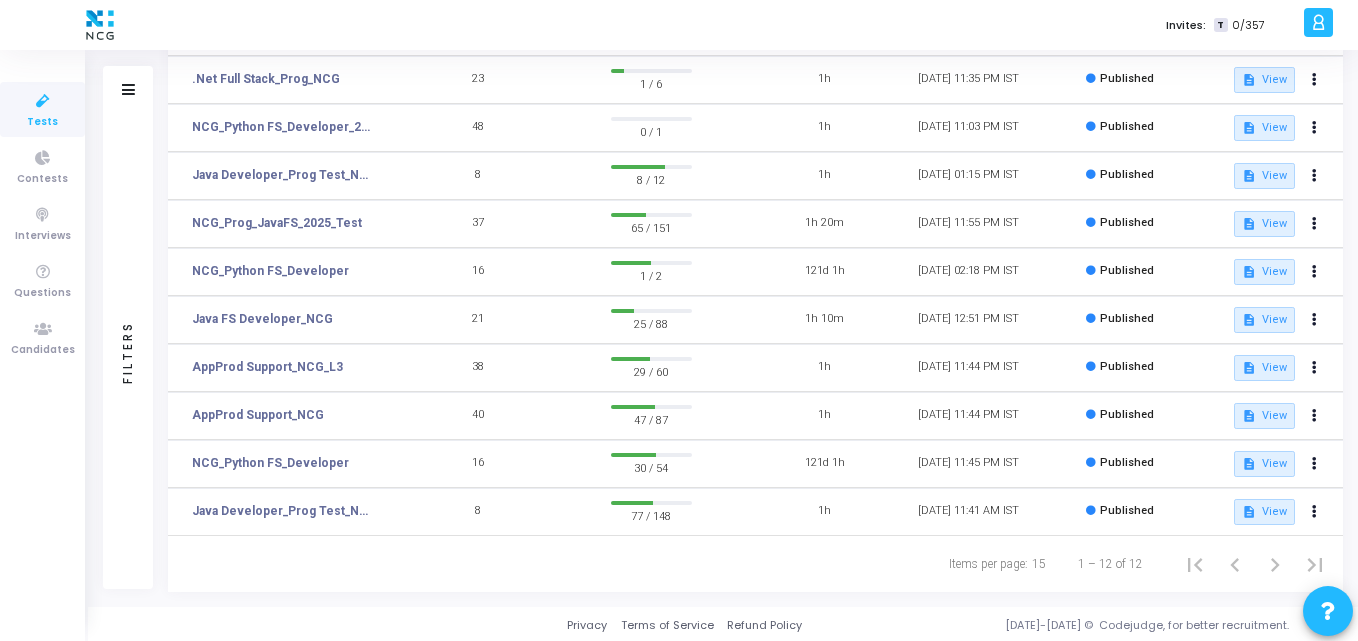 scroll, scrollTop: 278, scrollLeft: 0, axis: vertical 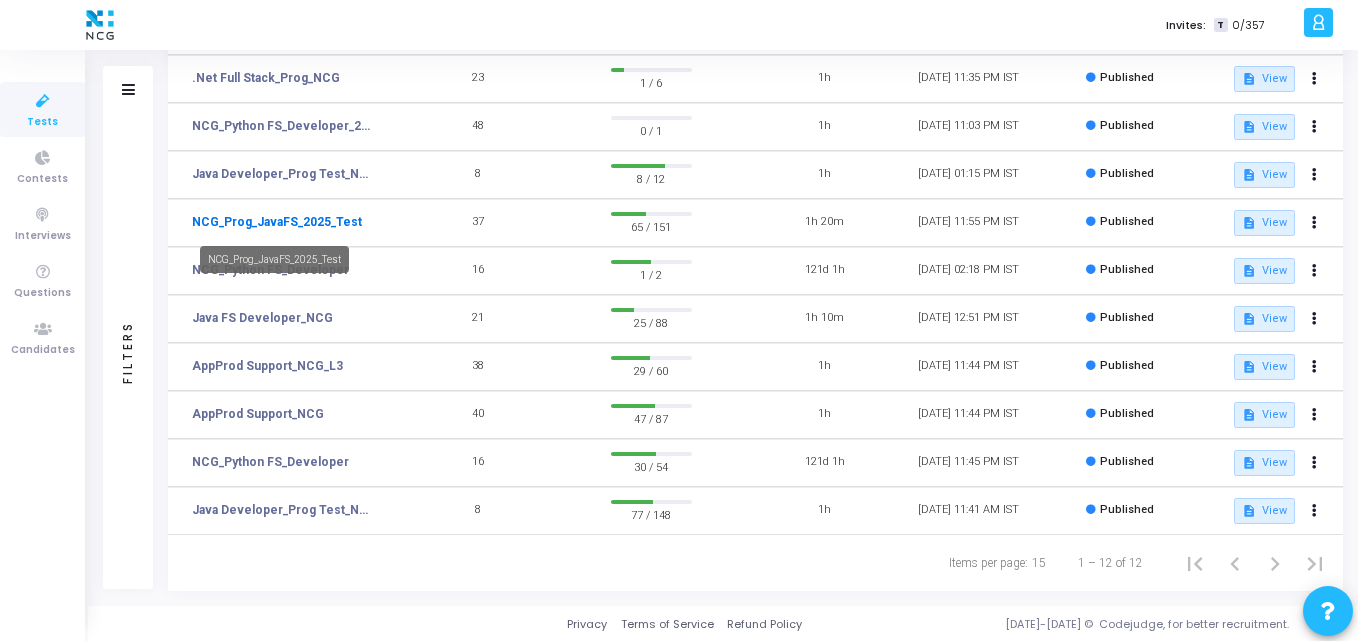 click on "NCG_Prog_JavaFS_2025_Test" 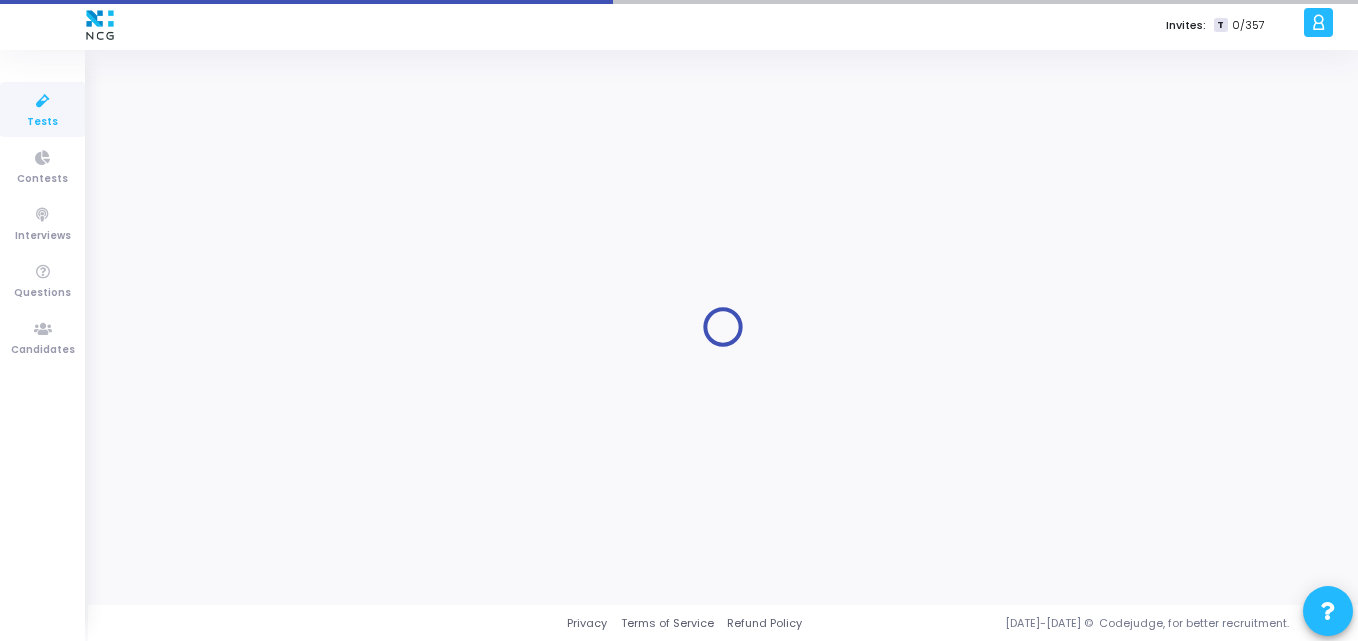 scroll, scrollTop: 0, scrollLeft: 0, axis: both 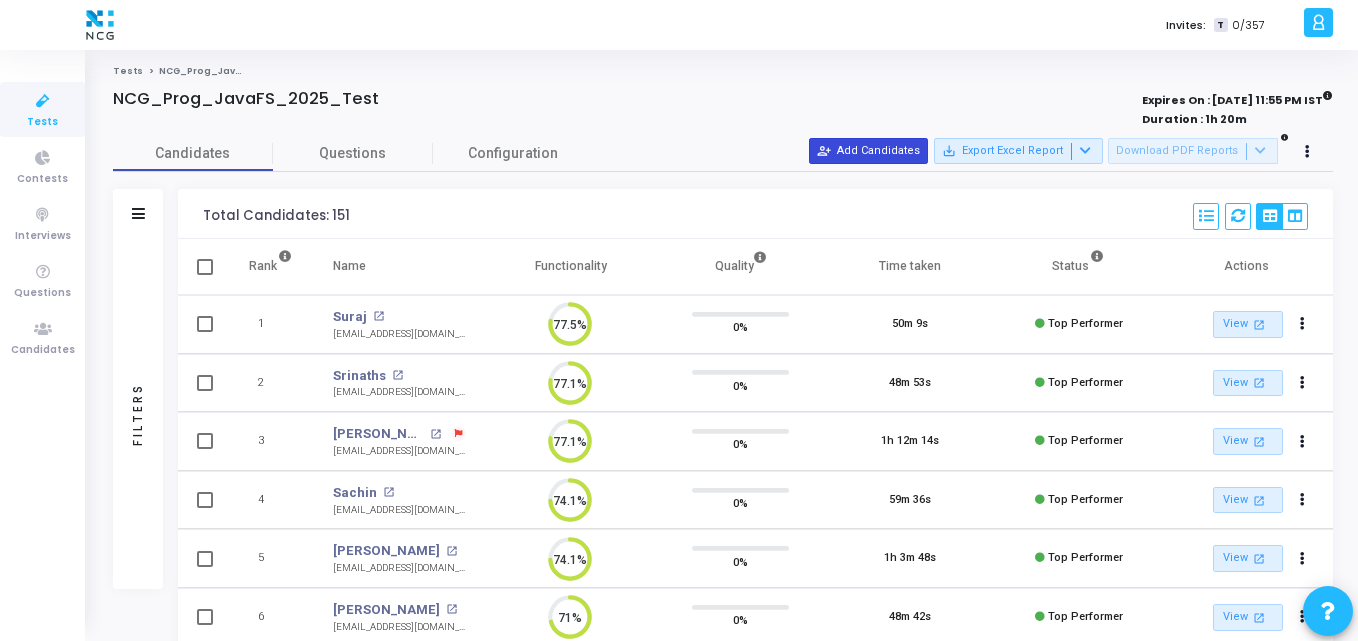 click on "person_add_alt  Add Candidates" at bounding box center (868, 151) 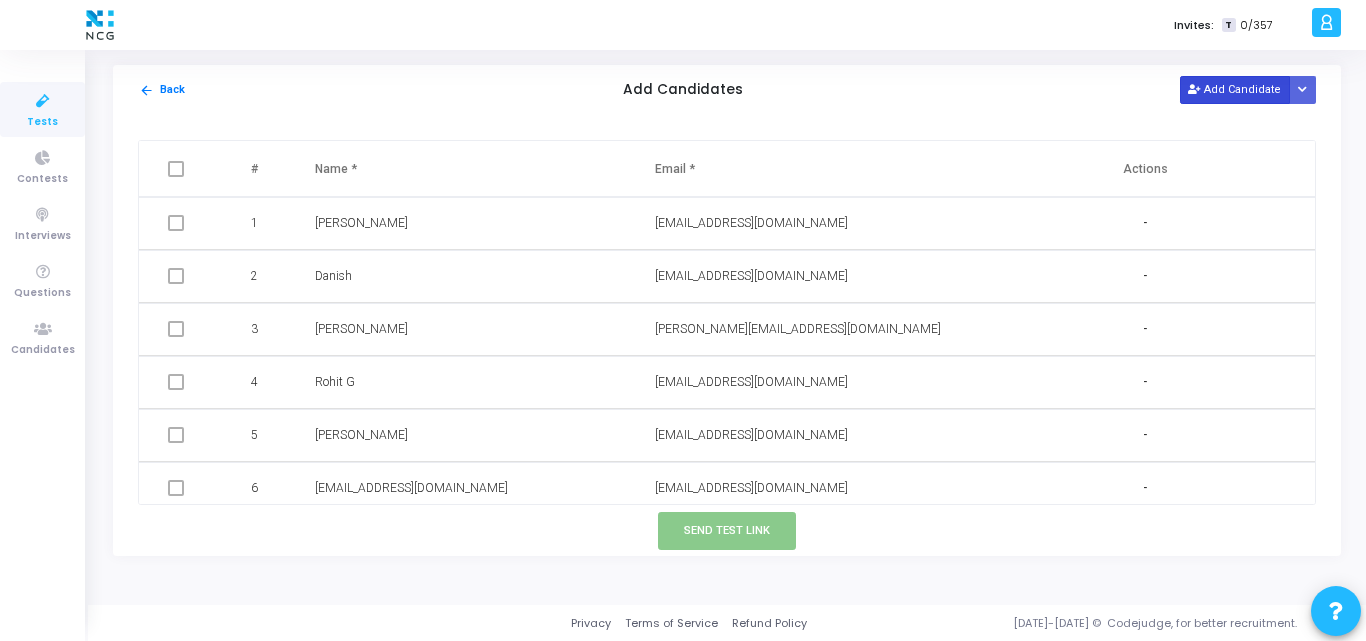 click on "Add Candidate" at bounding box center (1235, 89) 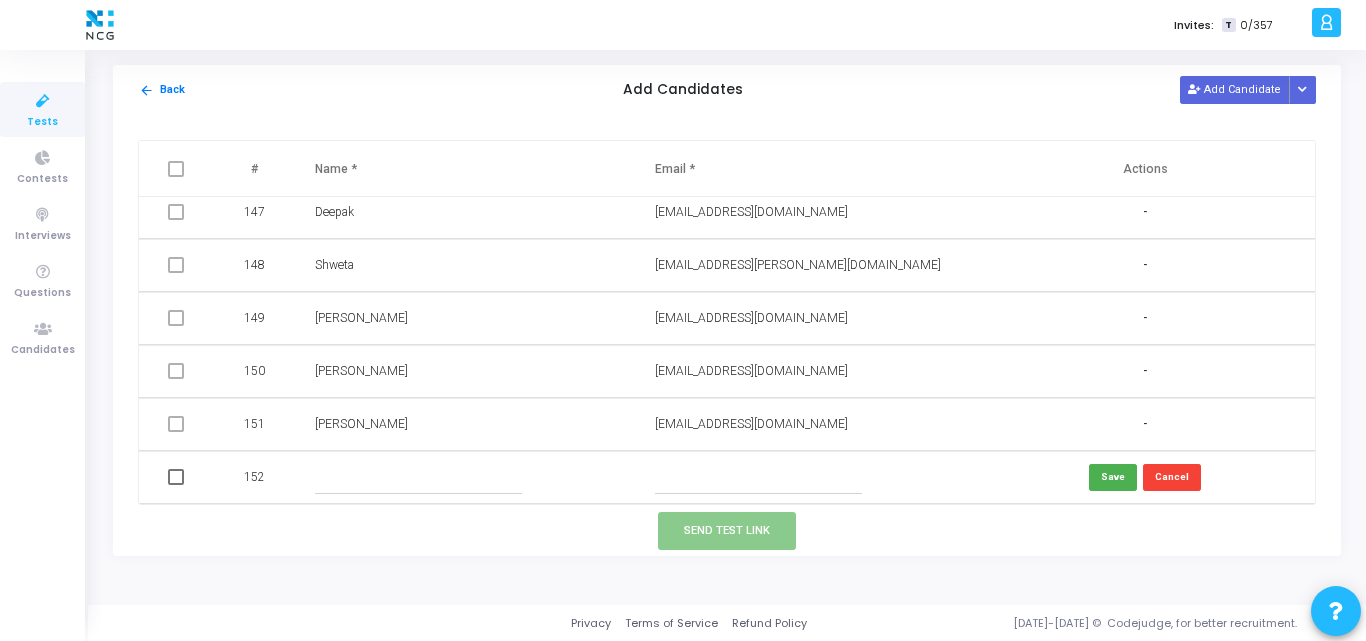click at bounding box center (758, 477) 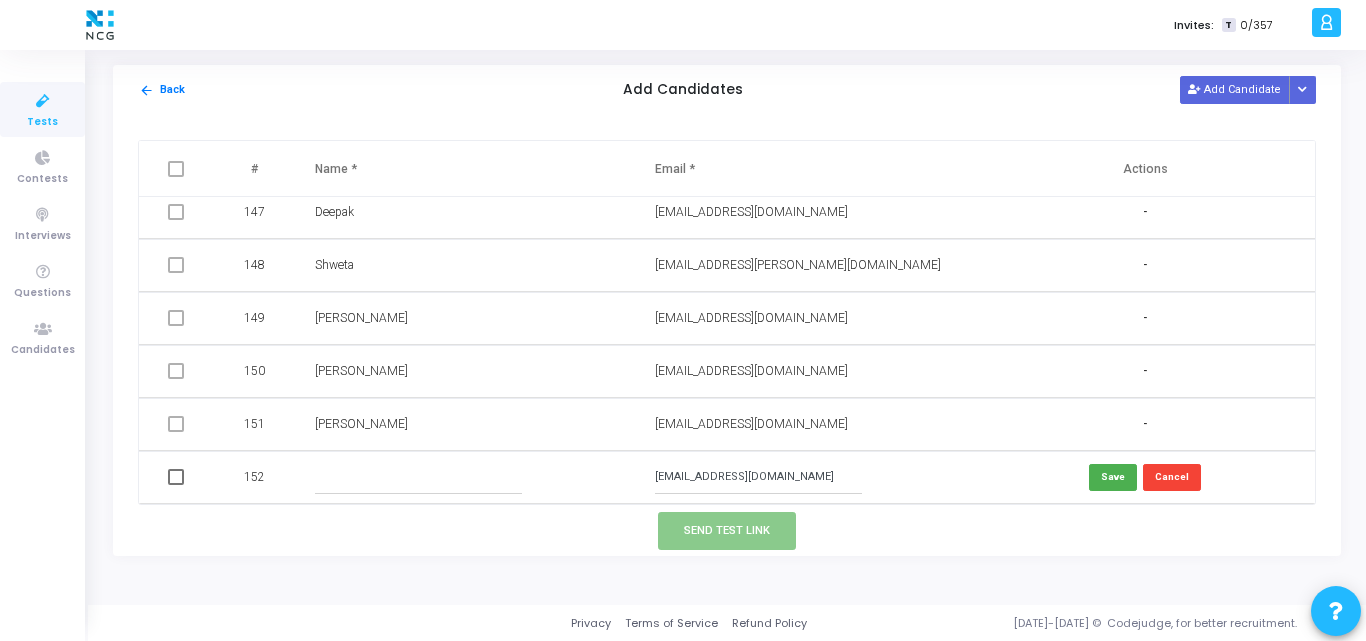 type on "amitavhad18@gmail.com" 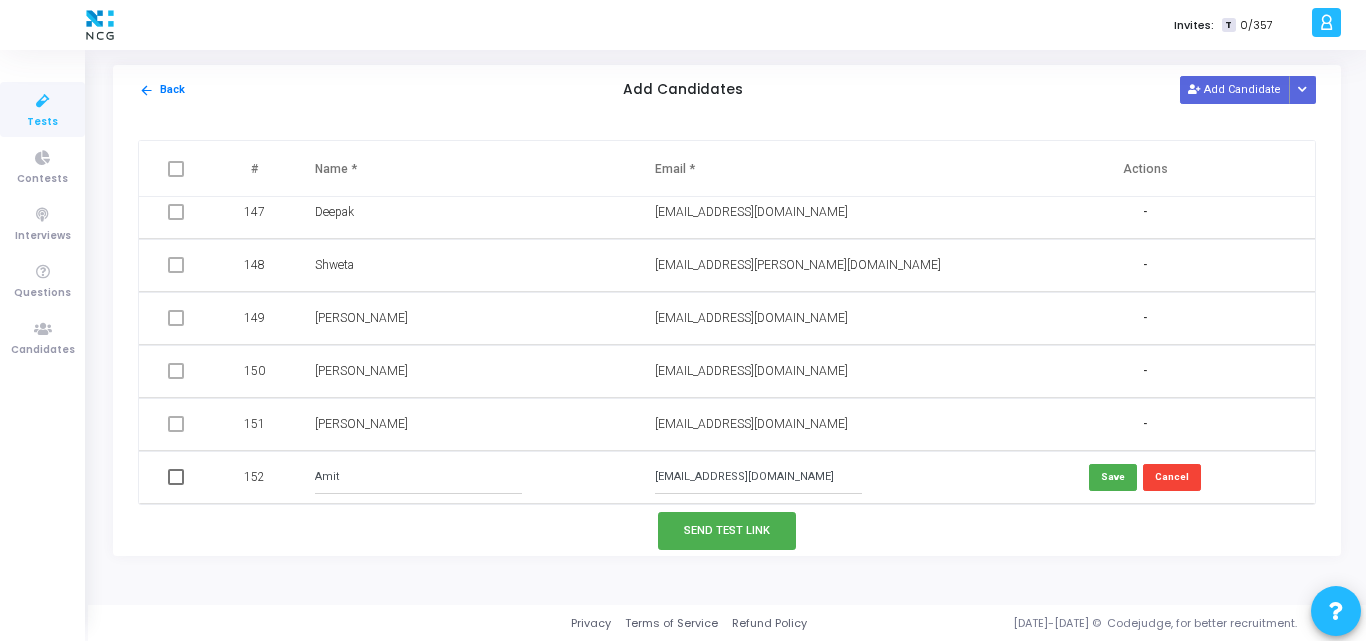 paste on "A" 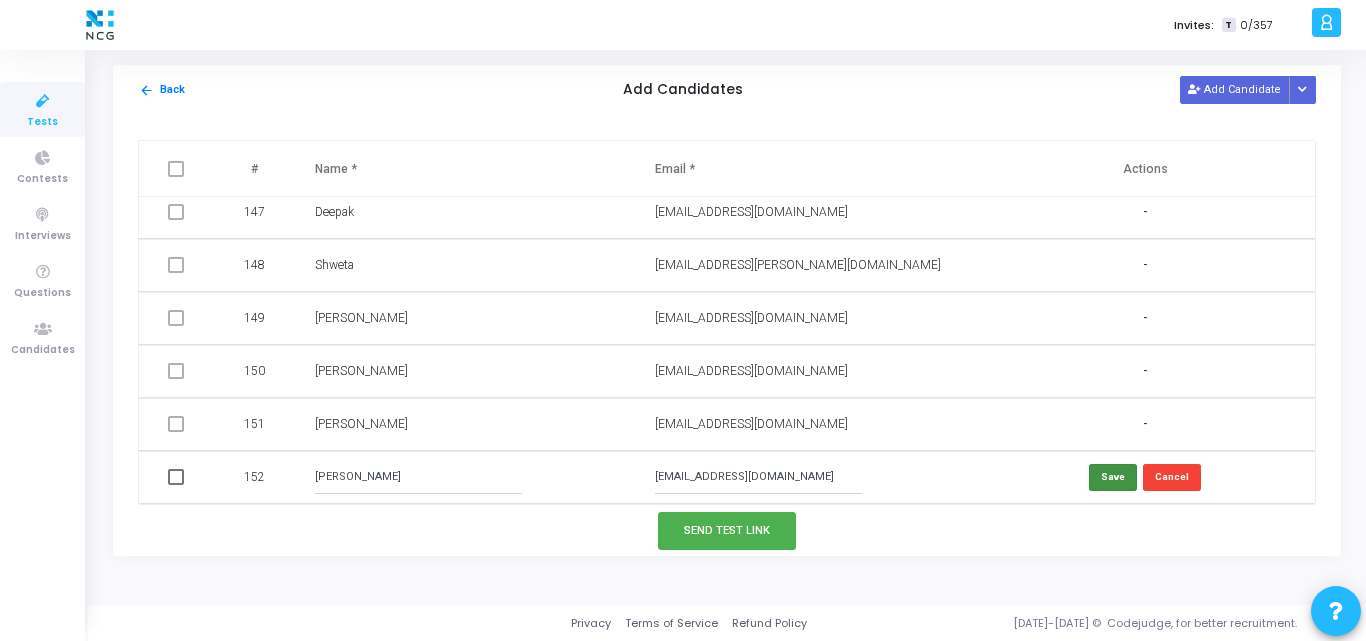 type on "Amit Avhad" 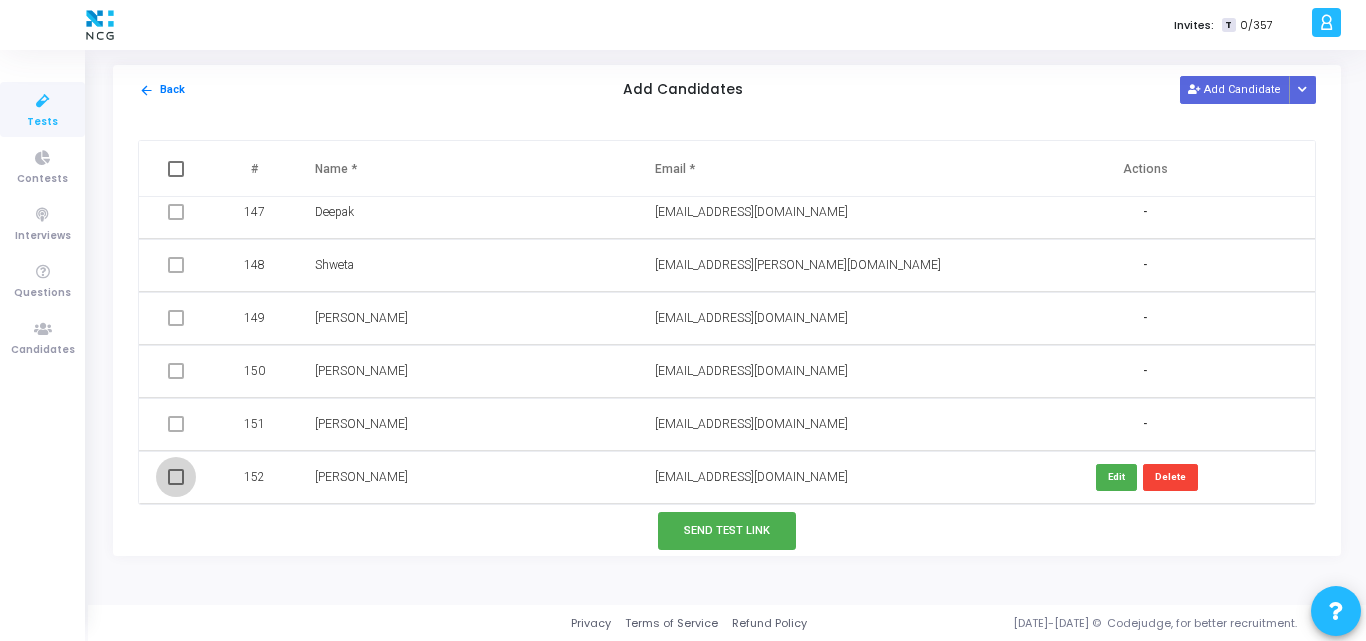 click at bounding box center [176, 477] 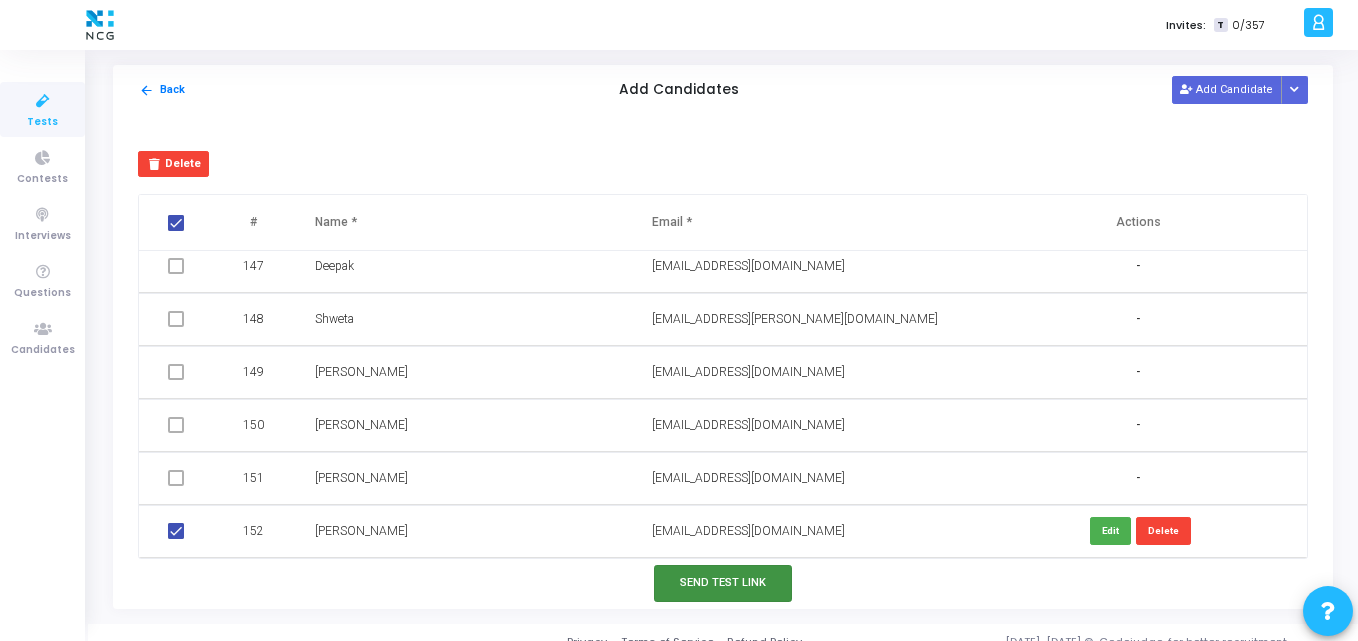 click on "Send Test Link" at bounding box center (723, 583) 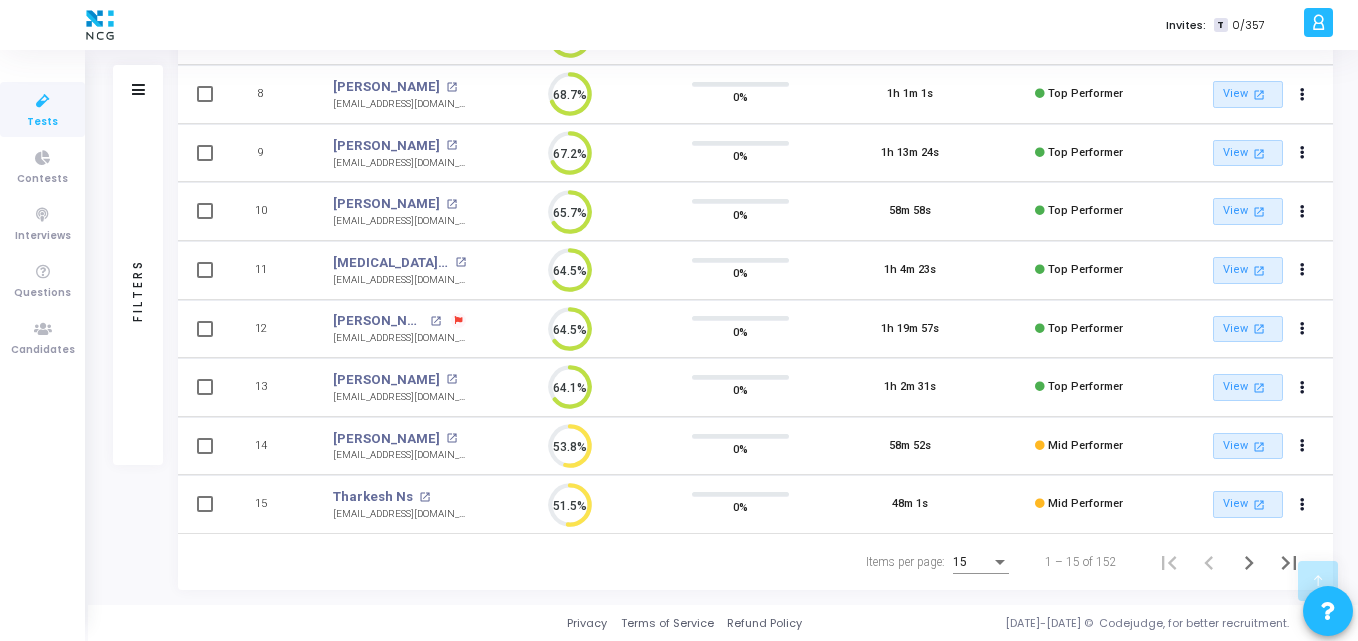 scroll, scrollTop: 0, scrollLeft: 0, axis: both 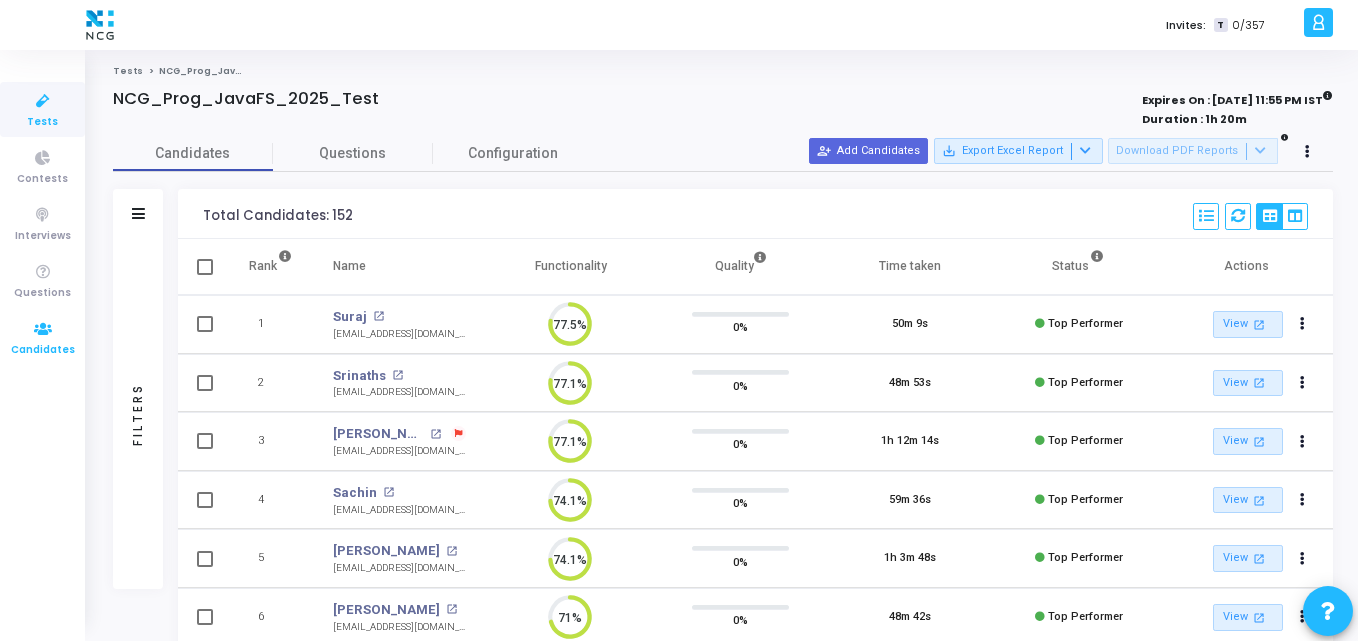 click at bounding box center (43, 329) 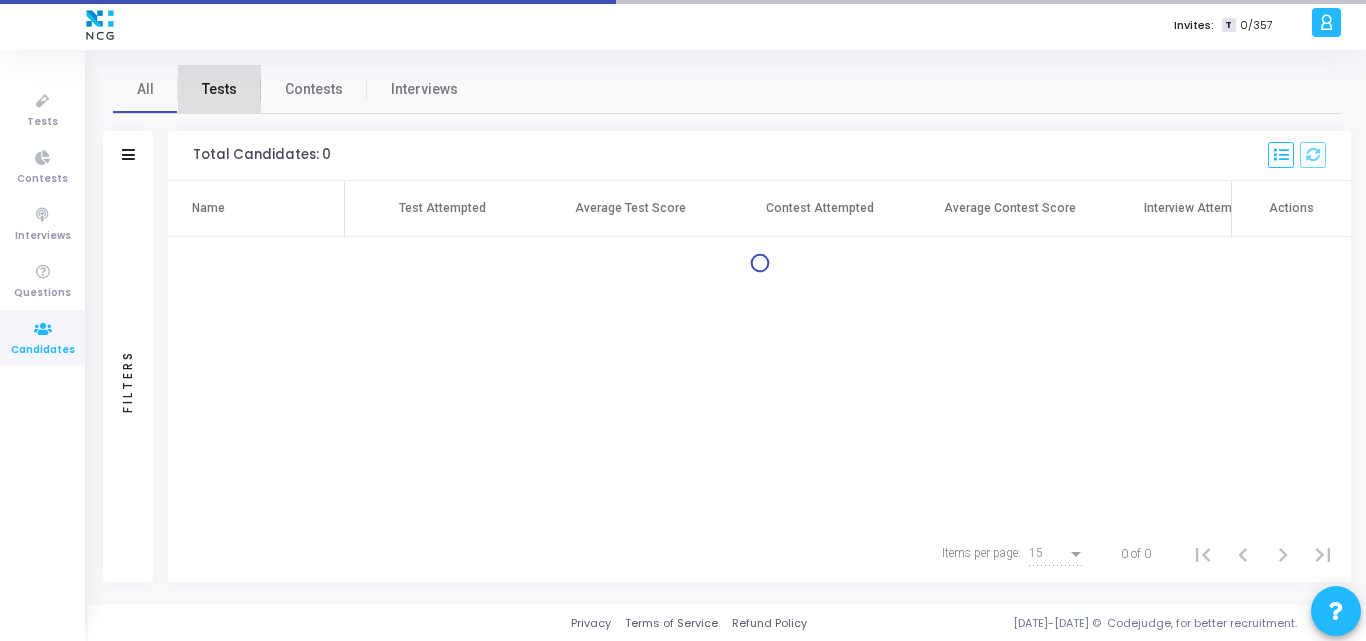 click on "Tests" at bounding box center (219, 89) 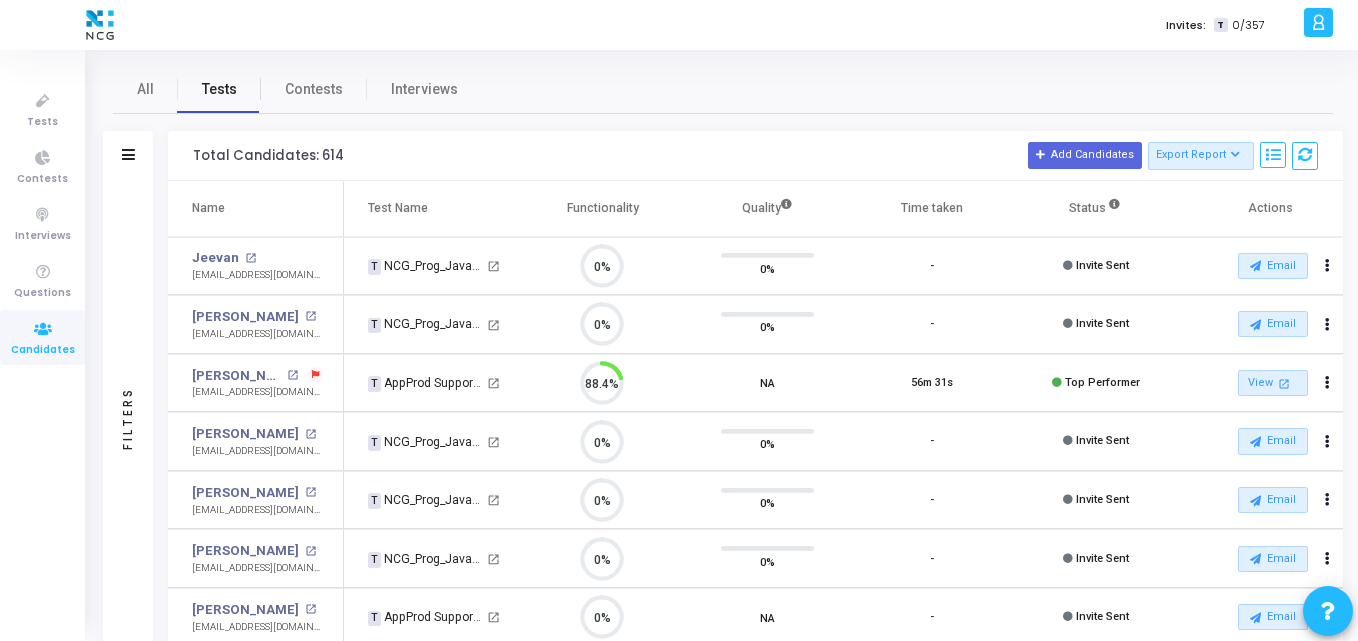 scroll, scrollTop: 9, scrollLeft: 9, axis: both 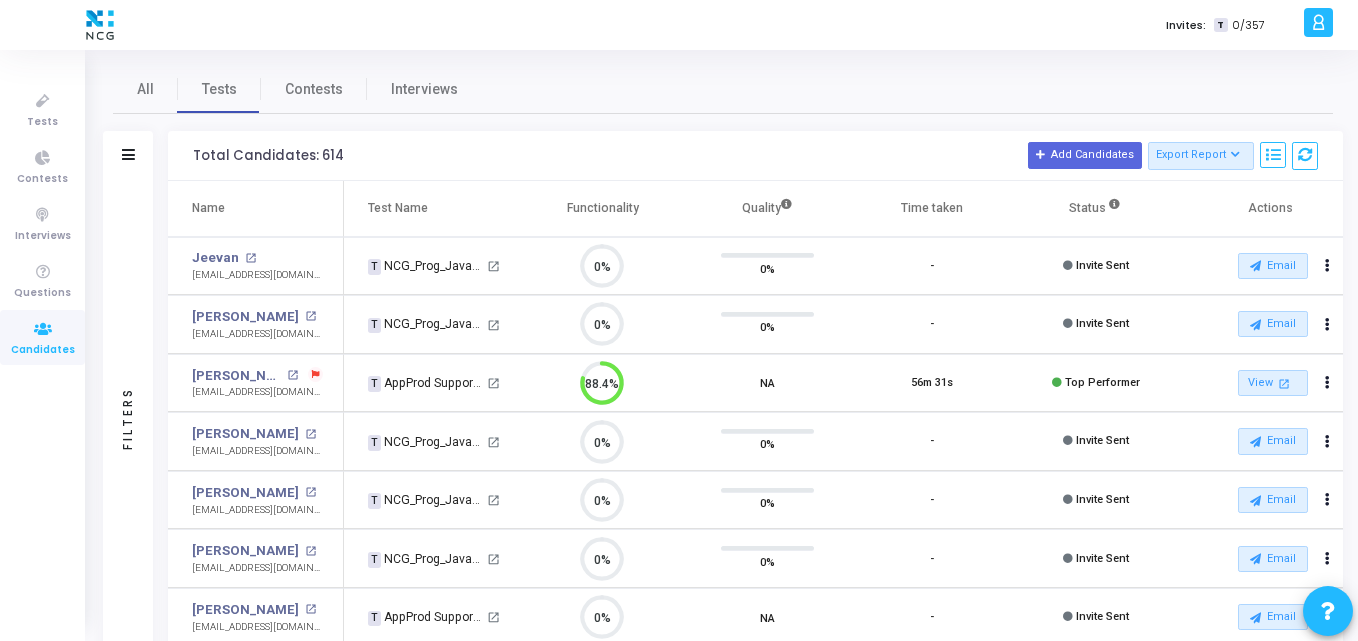 click on "Filters" 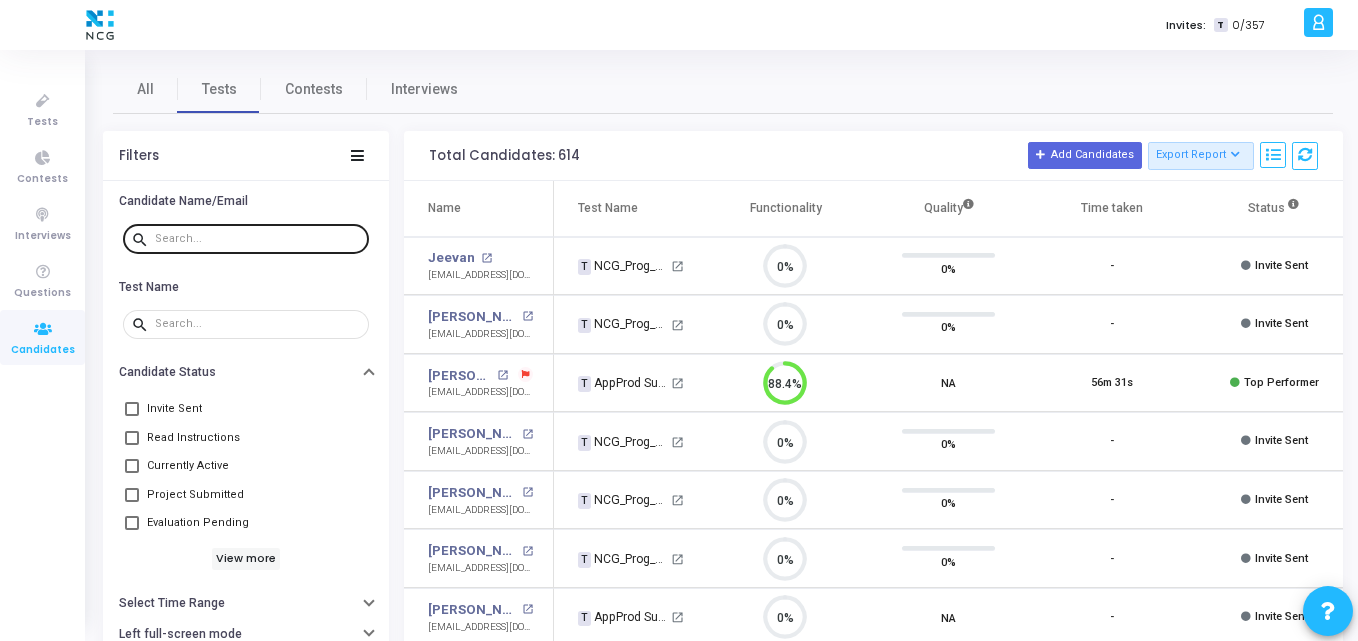 click at bounding box center [258, 239] 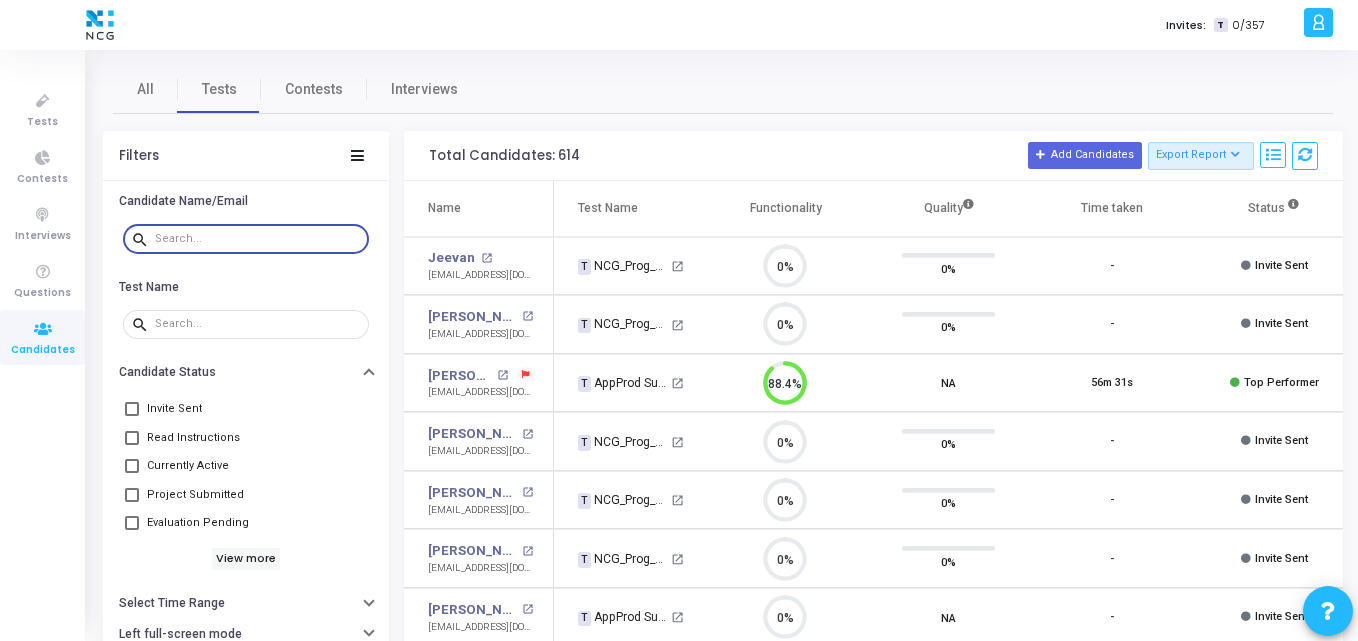 paste on "bhavanireddych28@gmail.com" 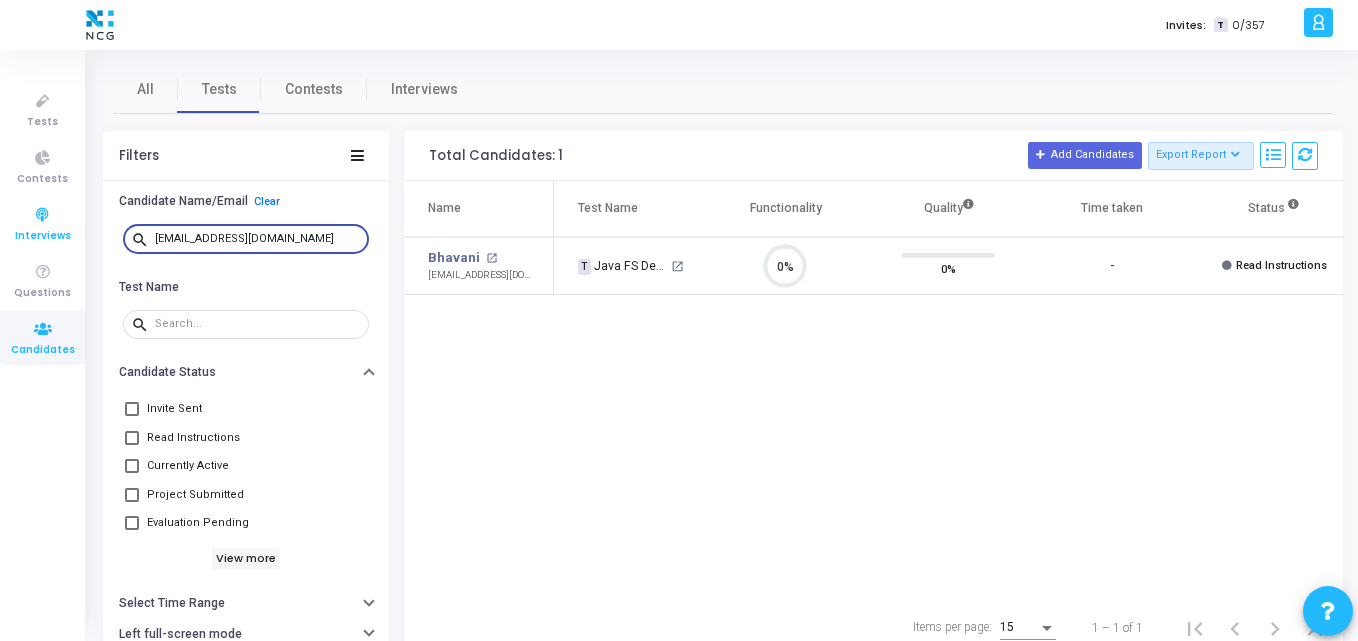 drag, startPoint x: 314, startPoint y: 243, endPoint x: 0, endPoint y: 221, distance: 314.76974 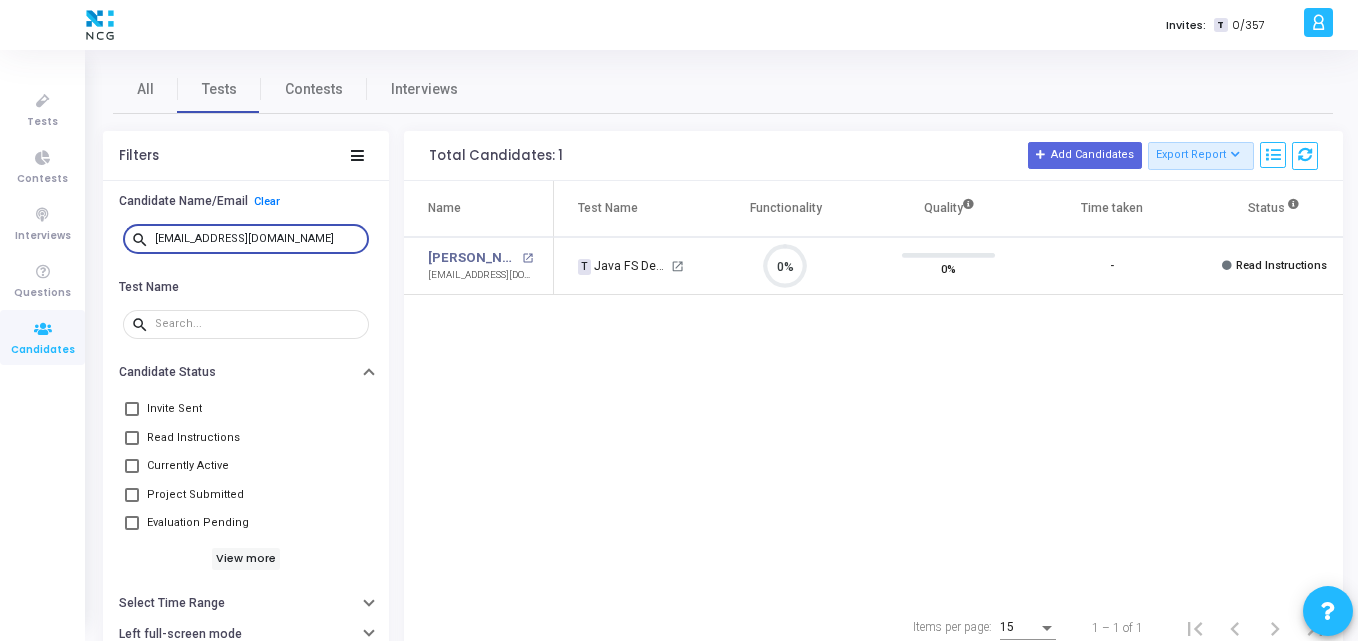 scroll, scrollTop: 9, scrollLeft: 9, axis: both 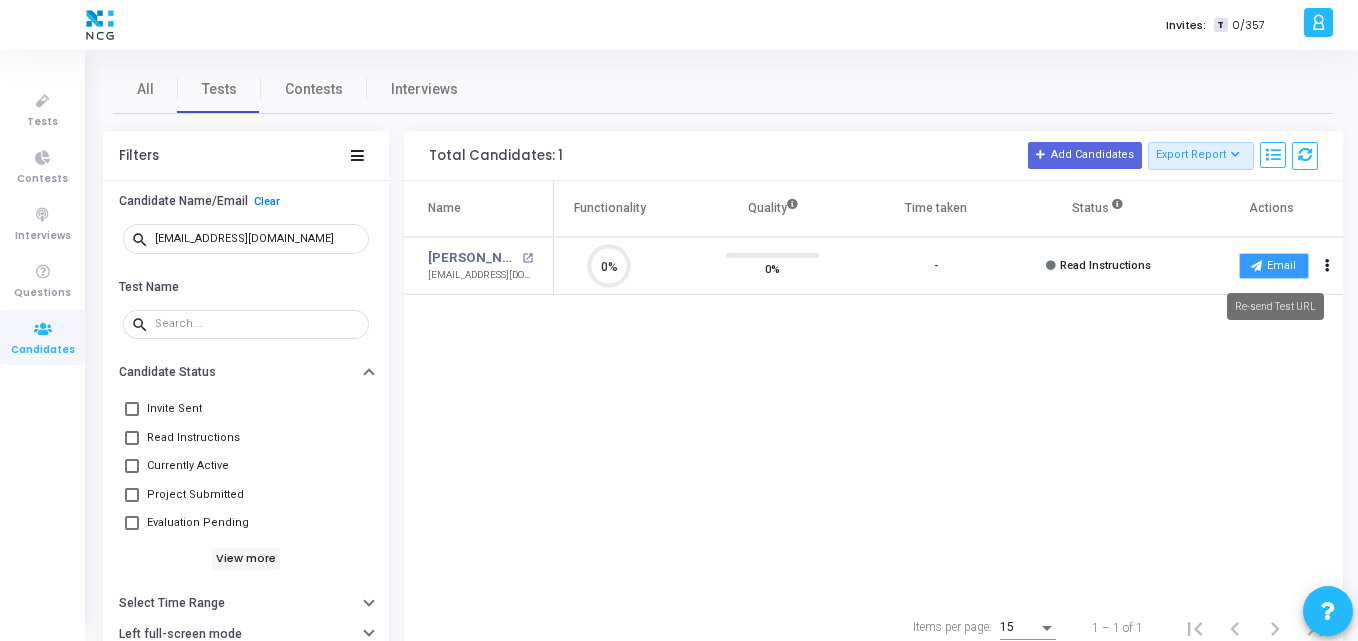 click on "Email" at bounding box center [1274, 266] 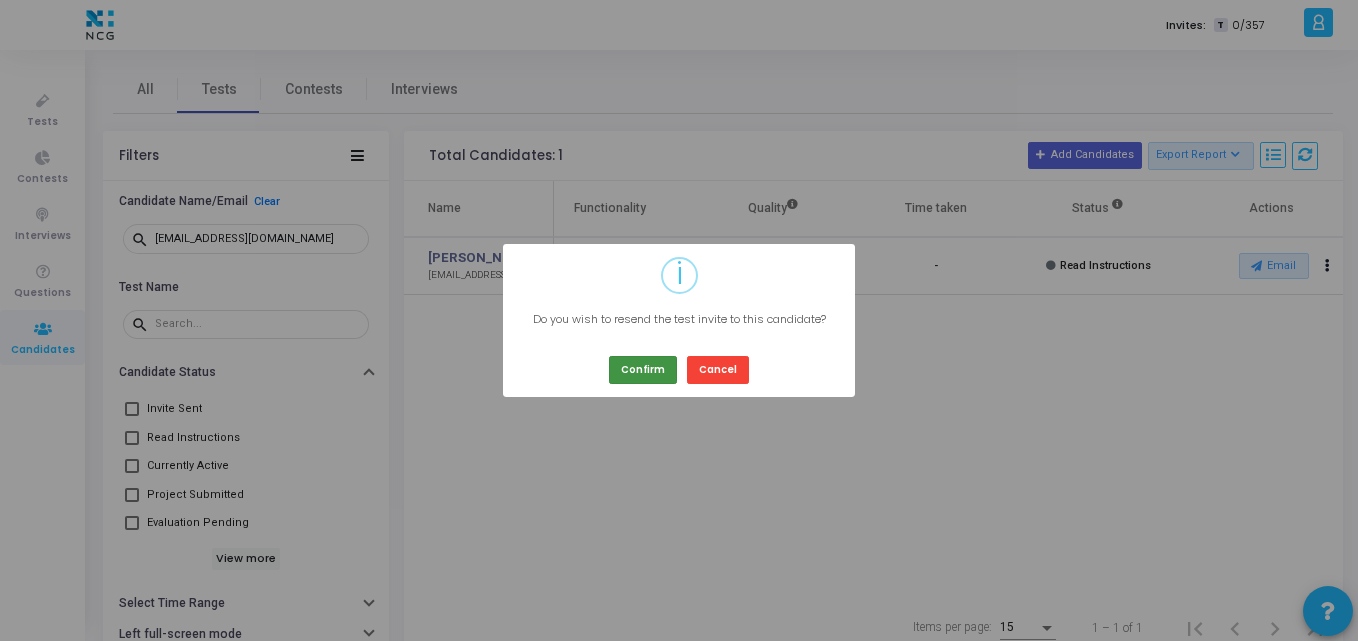 click on "Confirm" at bounding box center [643, 369] 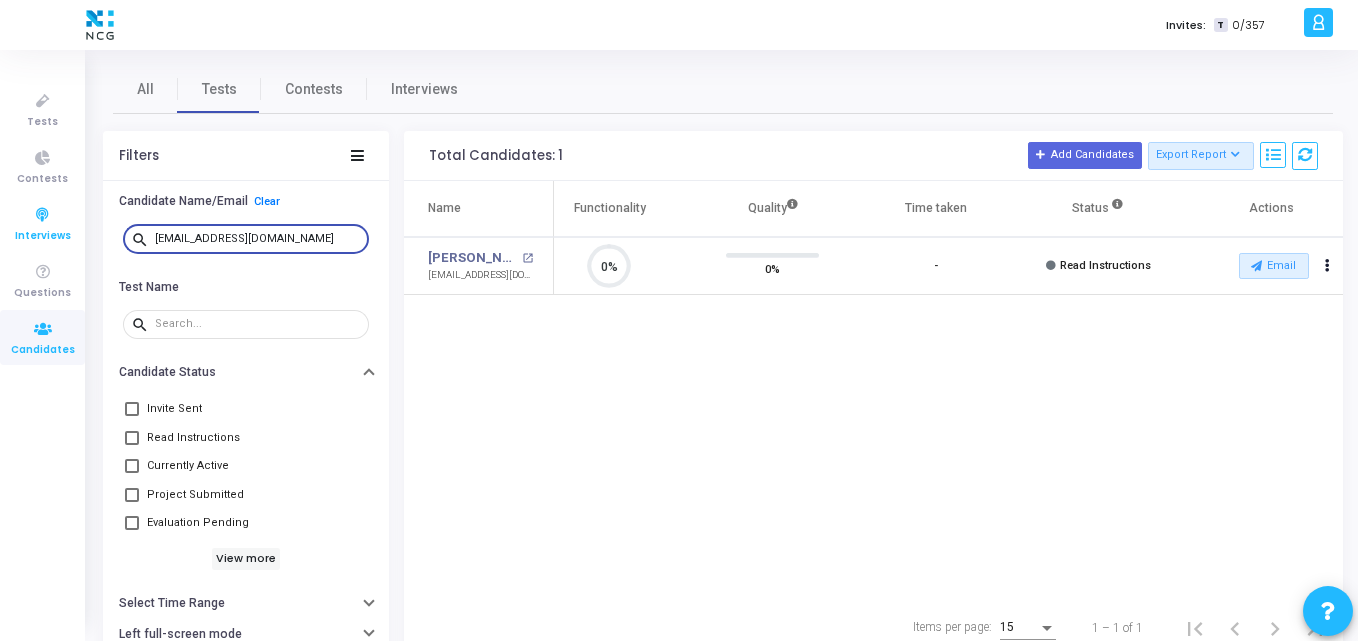 drag, startPoint x: 304, startPoint y: 239, endPoint x: 0, endPoint y: 221, distance: 304.53244 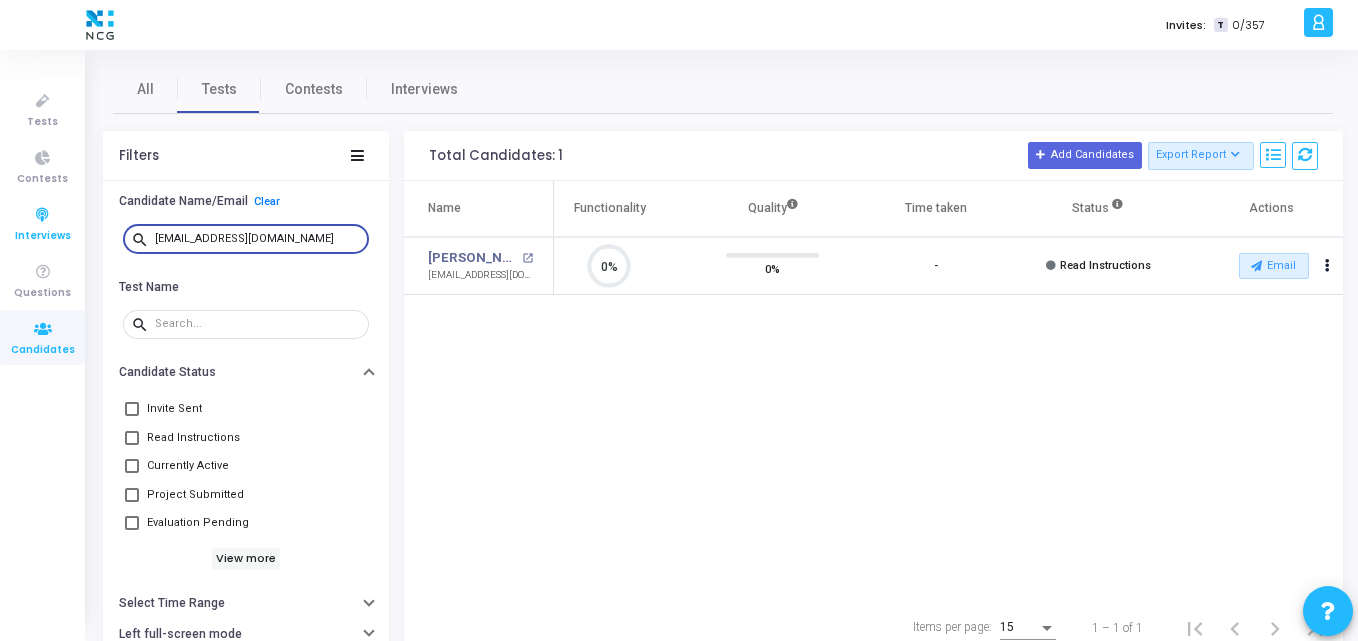 paste on "yogeshpatidar2006" 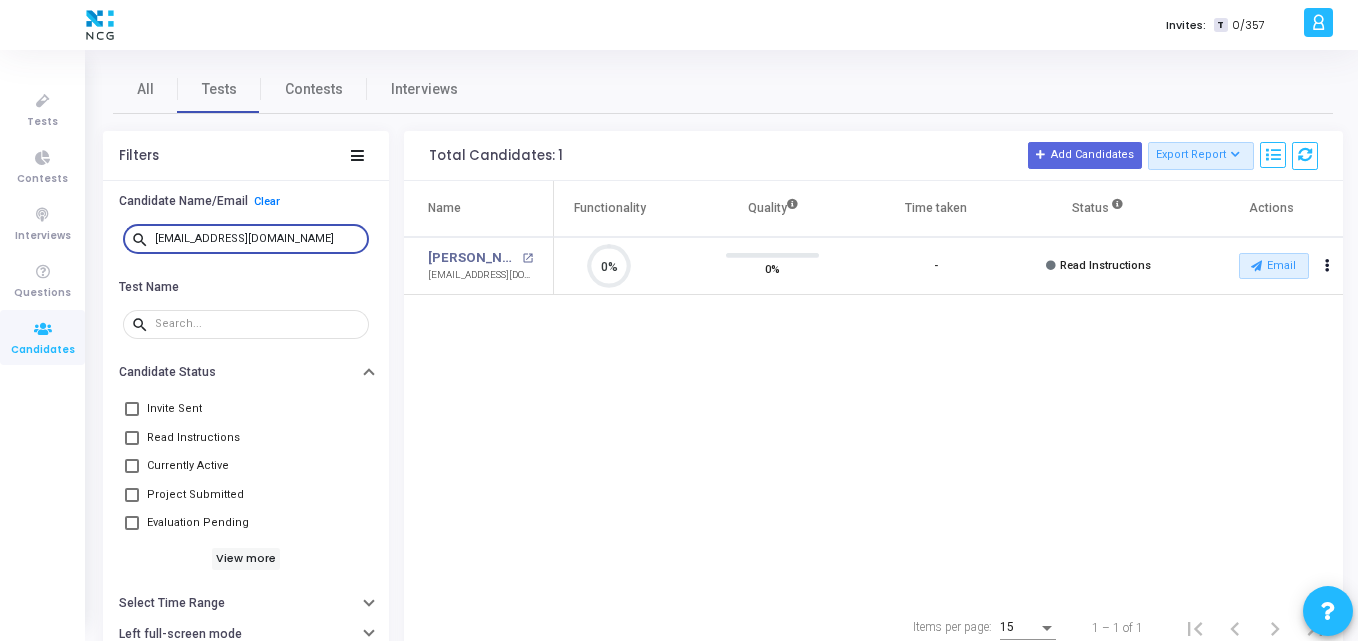 scroll, scrollTop: 9, scrollLeft: 9, axis: both 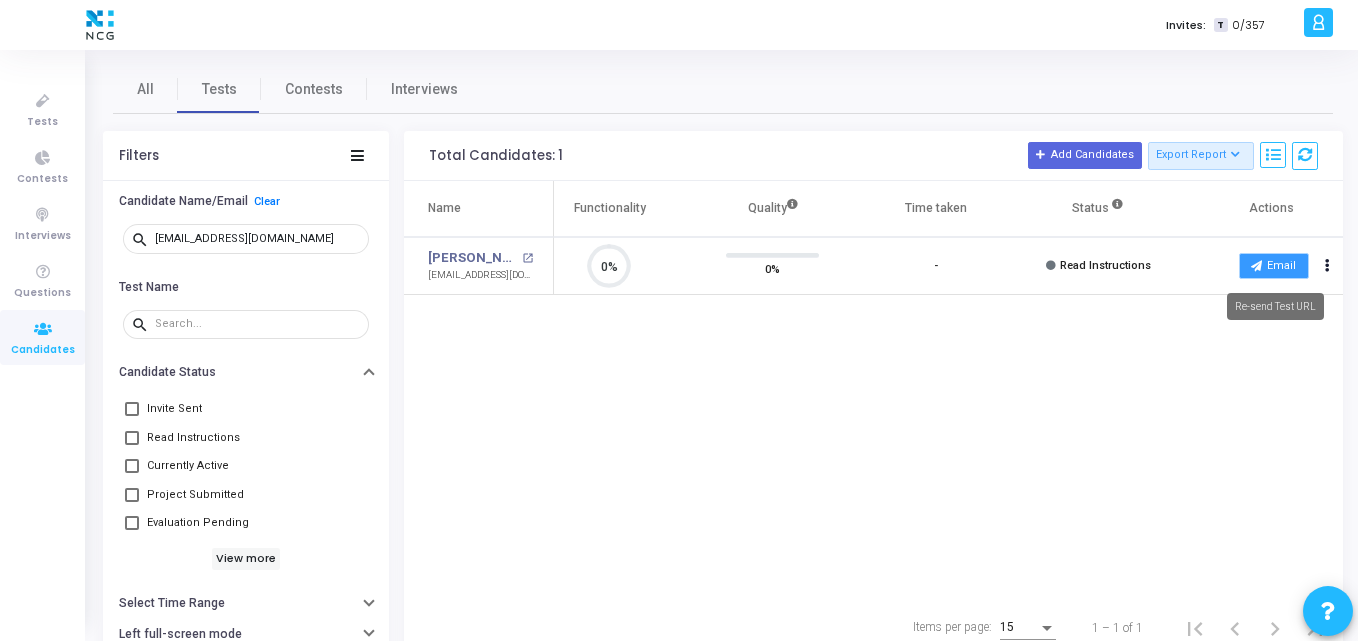 click on "Email" at bounding box center [1274, 266] 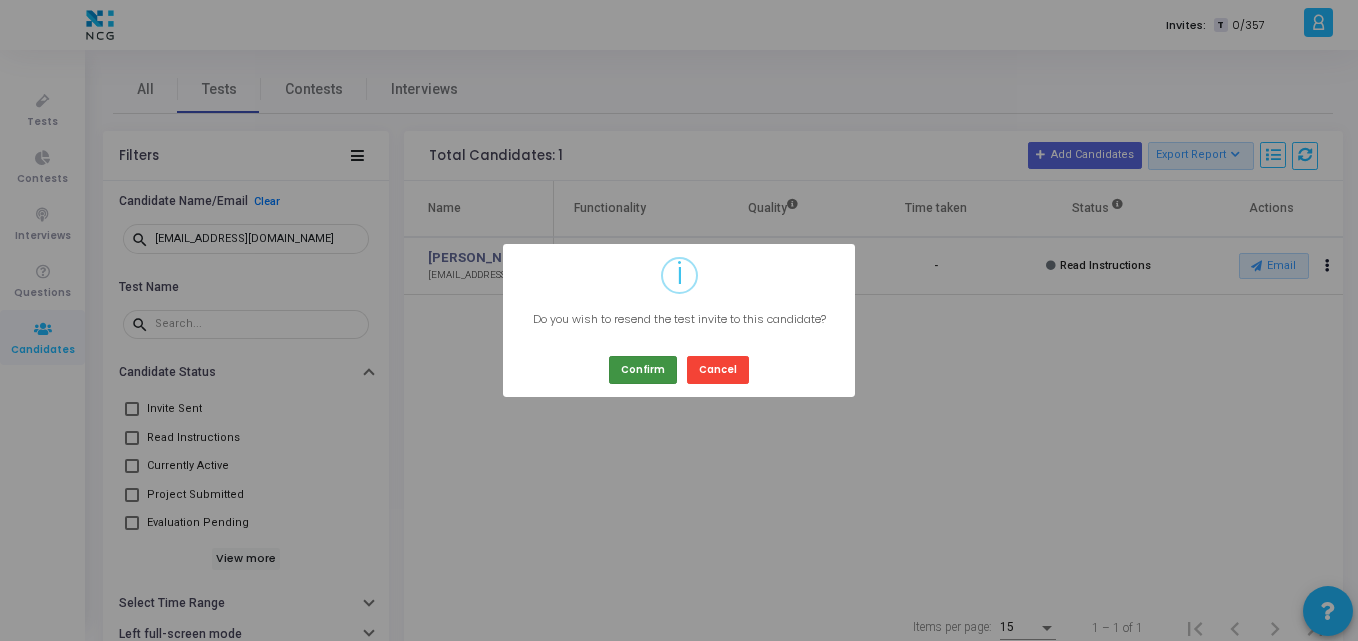click on "Confirm" at bounding box center [643, 369] 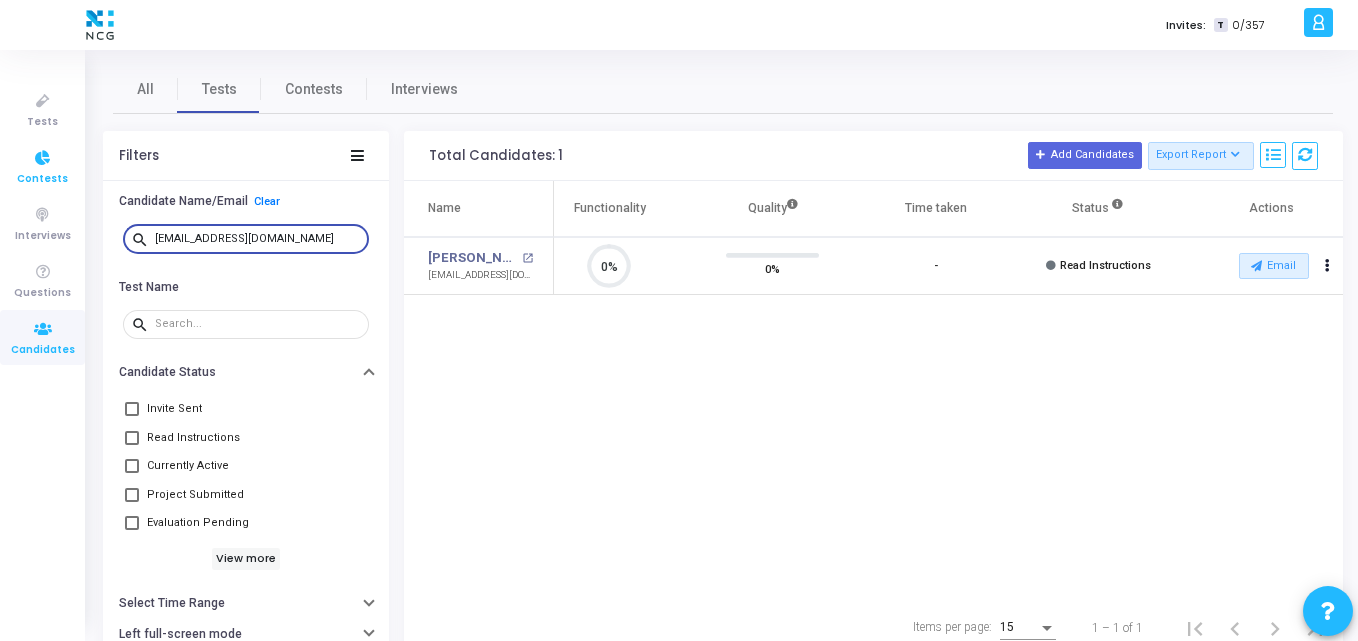 drag, startPoint x: 324, startPoint y: 241, endPoint x: 0, endPoint y: 188, distance: 328.30627 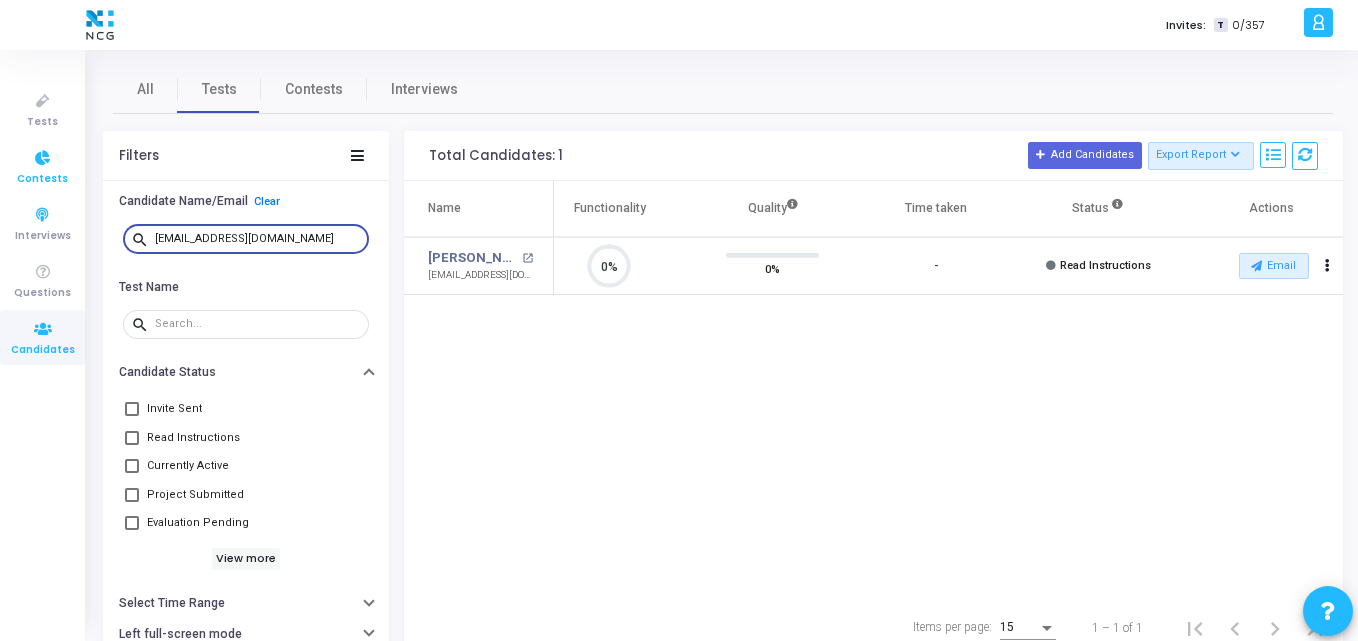 paste on "rahulvenkata36@gmail.com" 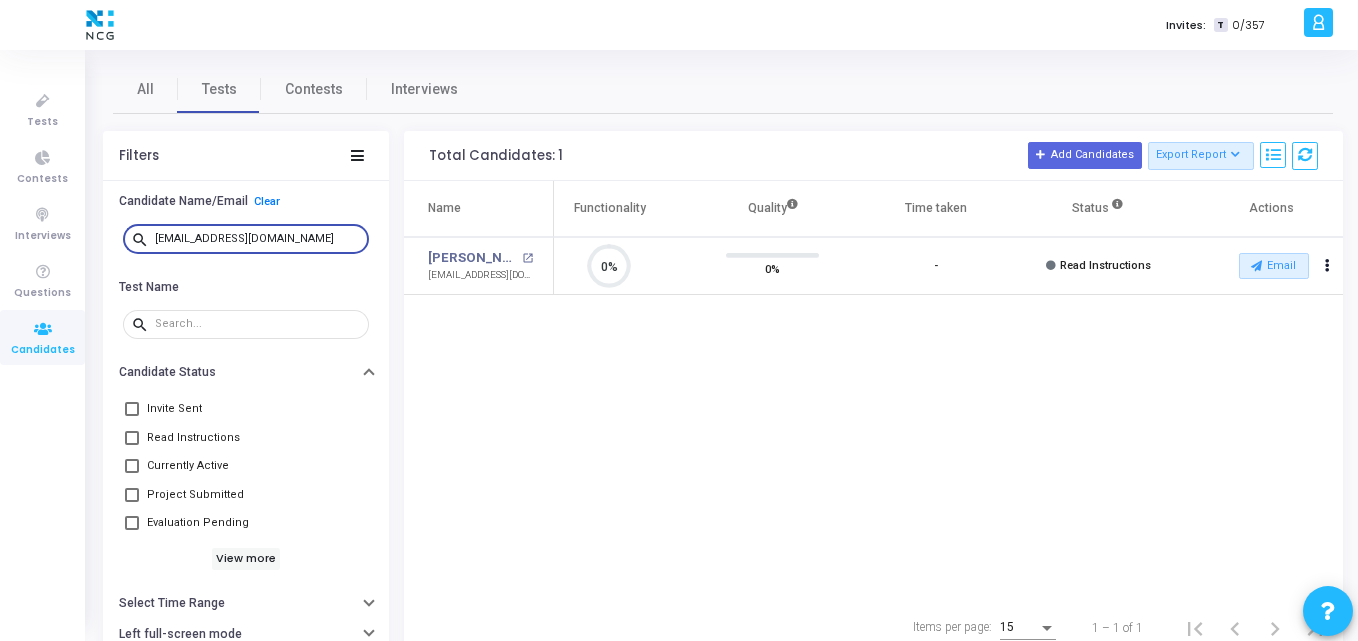 scroll, scrollTop: 9, scrollLeft: 9, axis: both 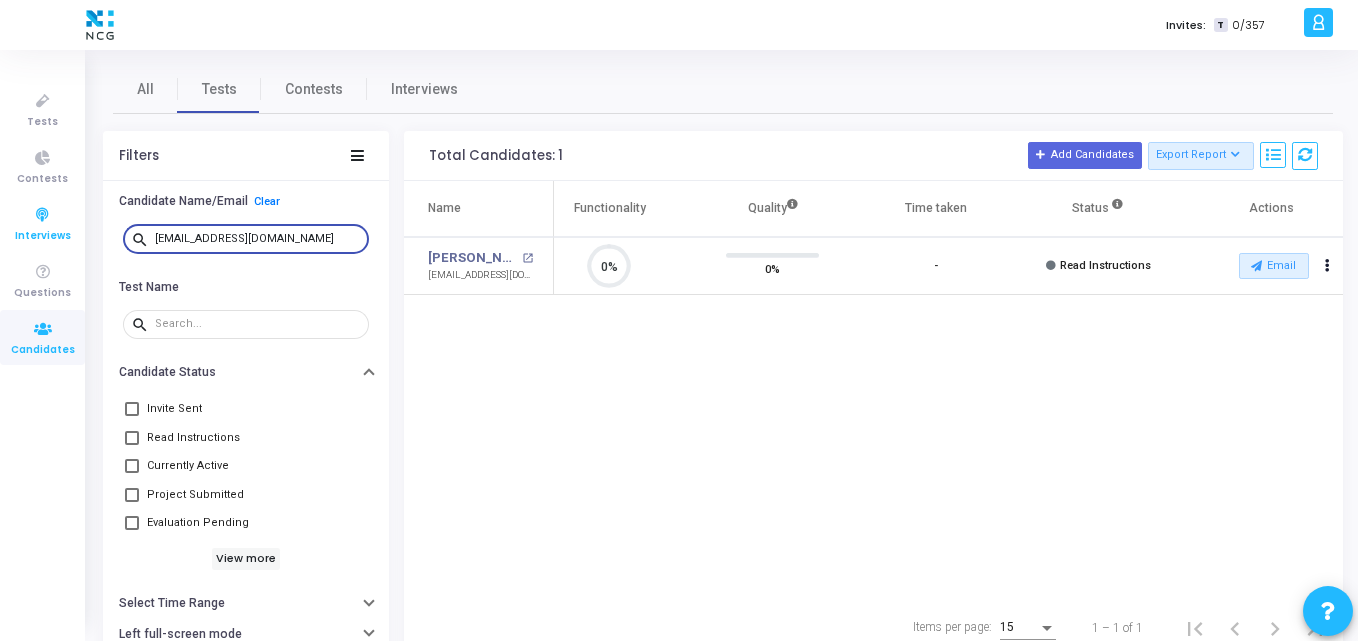 drag, startPoint x: 308, startPoint y: 240, endPoint x: 25, endPoint y: 239, distance: 283.00177 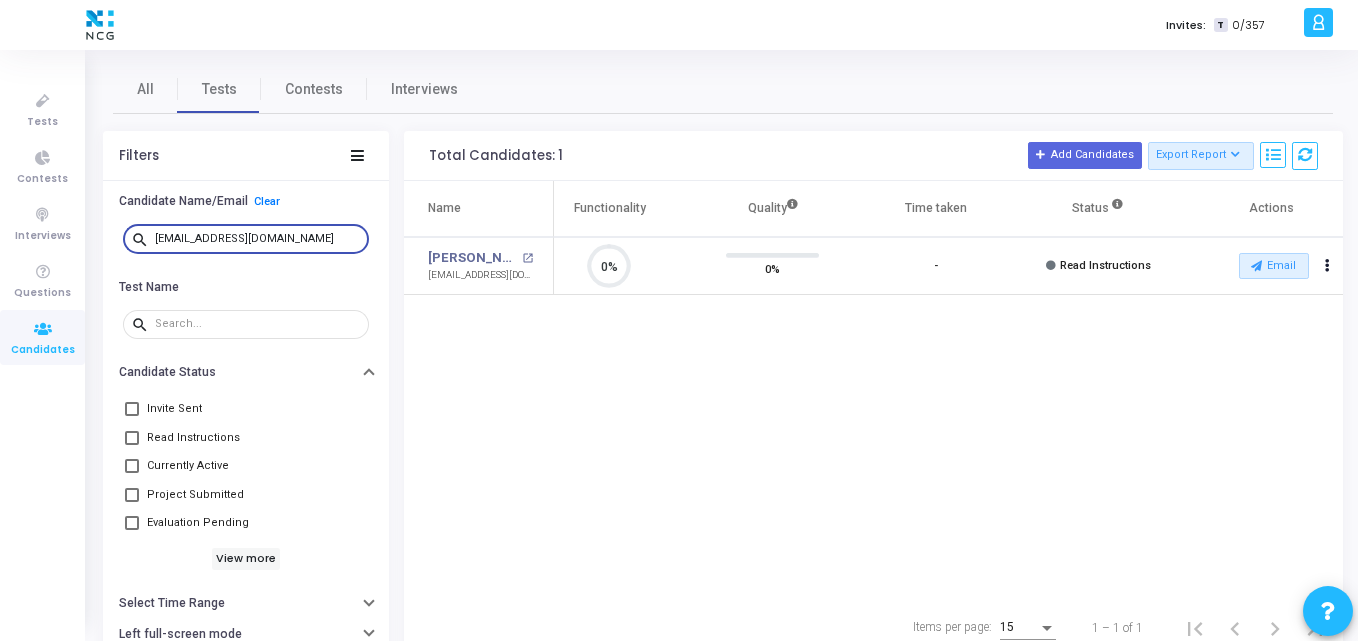 scroll, scrollTop: 9, scrollLeft: 9, axis: both 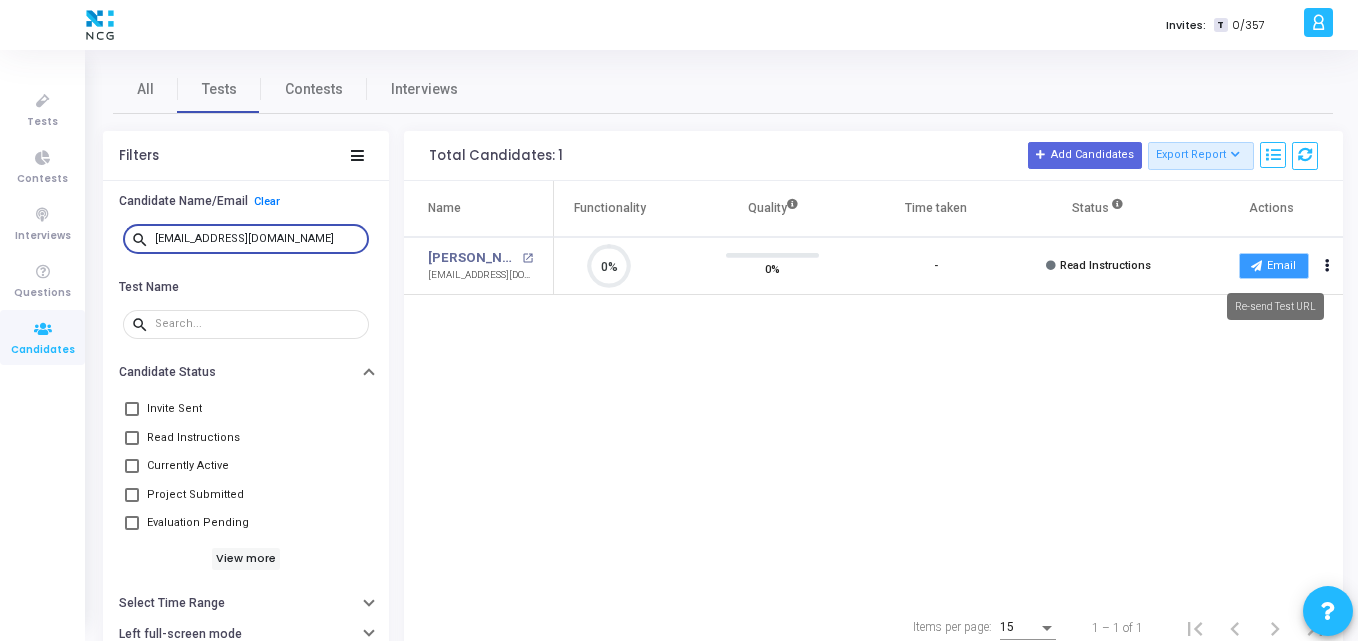 click on "Email" at bounding box center (1274, 266) 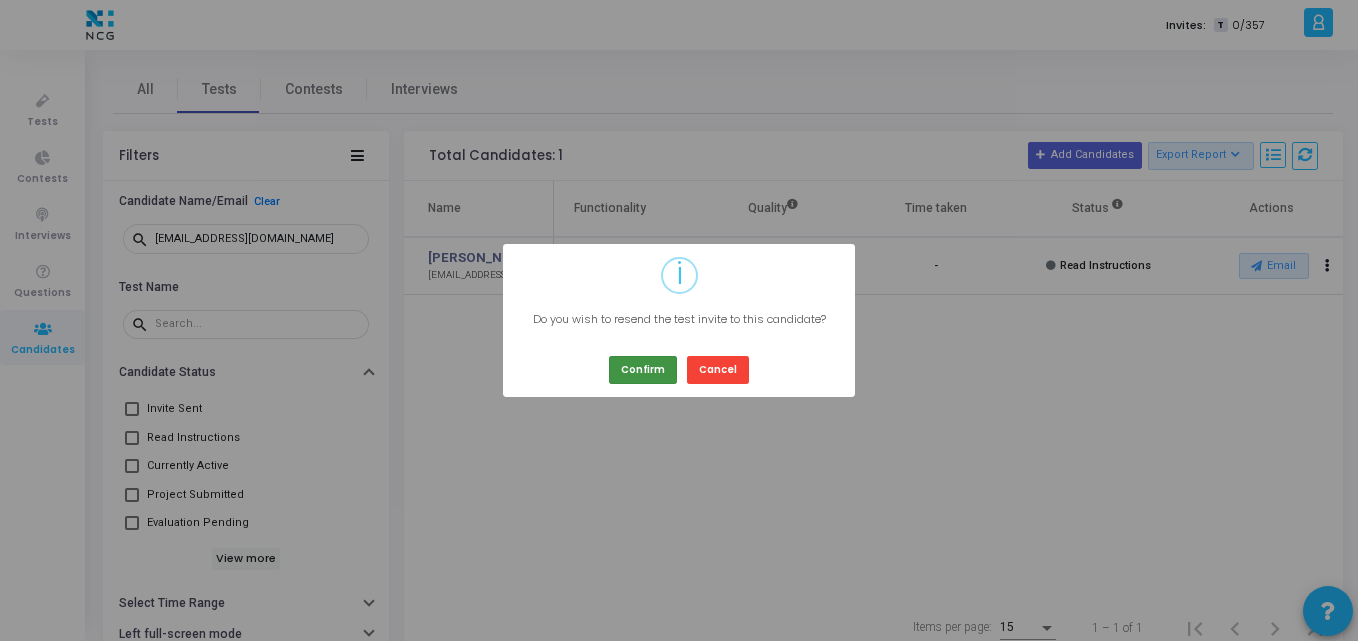 click on "Confirm" at bounding box center [643, 369] 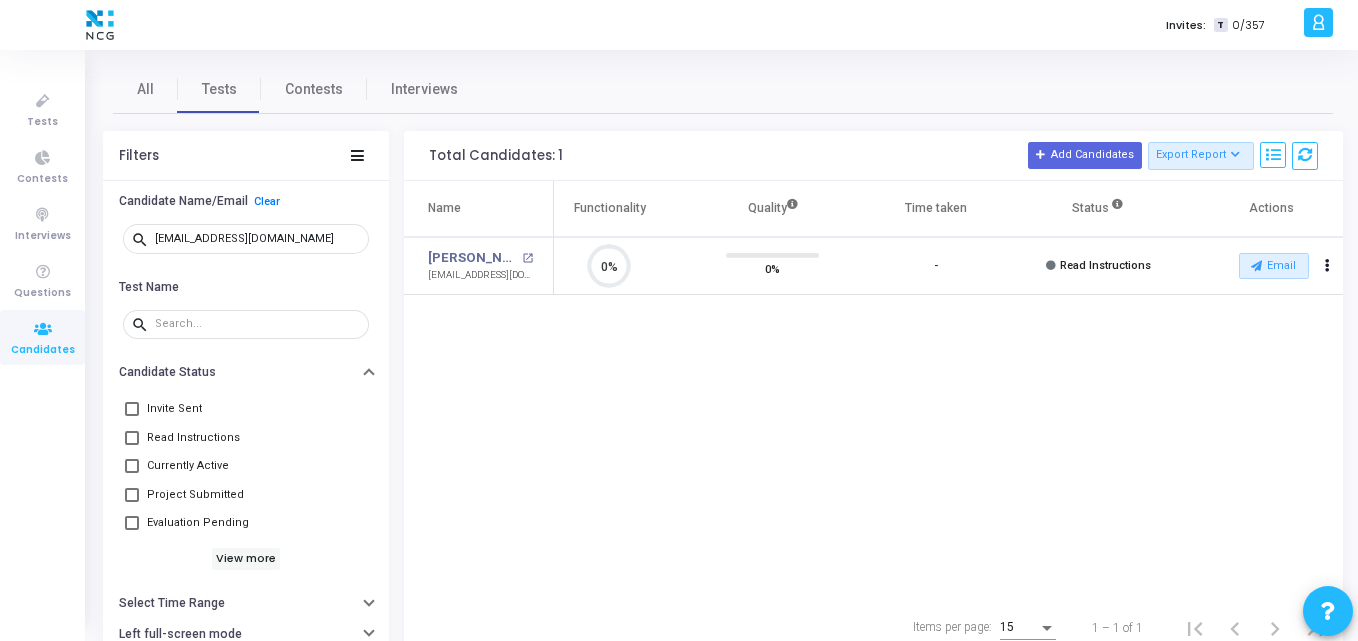click on "Name  Test Name   Functionality   Quality  Time taken  Status   Actions   Manjunath S G open_in_new  manjunathsgsagar@gmail.com   T   Java FS Developer_NCG   open_in_new 0%  0%   -   Read Instructions   Email  archive  Archive  drafts  Cancel Invite  content_copy  Copy Test Invite Link  cached  Resend Test  close  Disable Camera Proctor  close  Disable Screen Sharing" 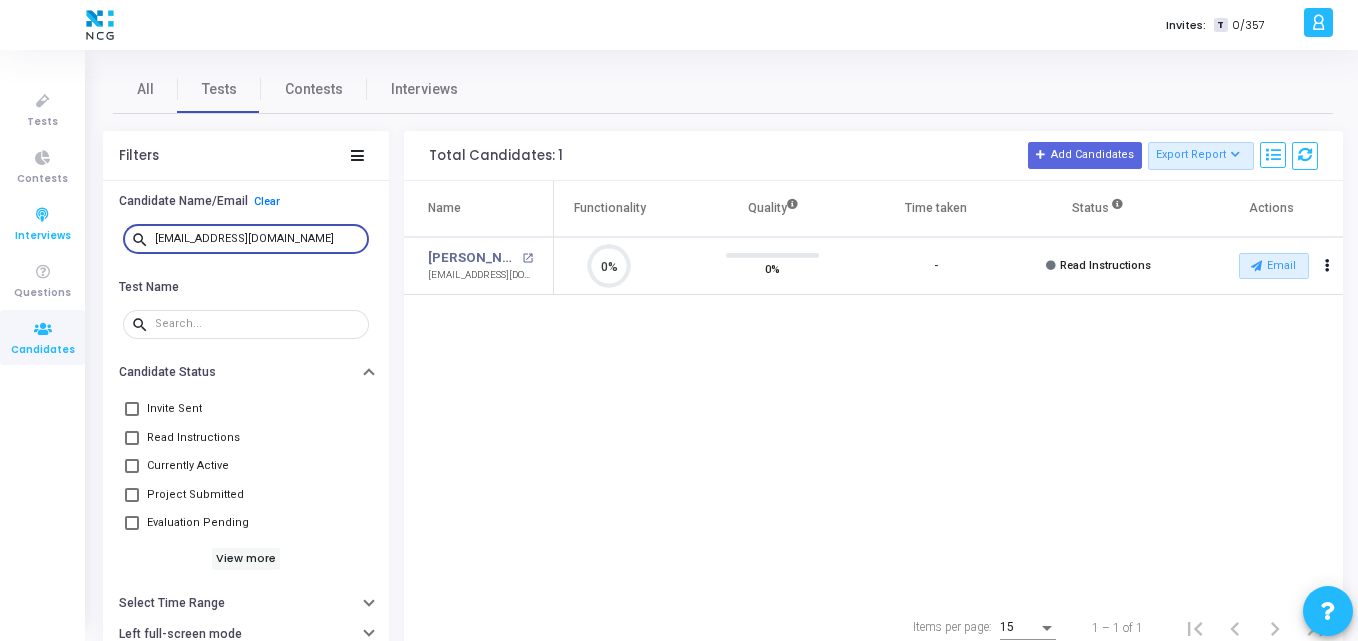 drag, startPoint x: 323, startPoint y: 237, endPoint x: 0, endPoint y: 200, distance: 325.11227 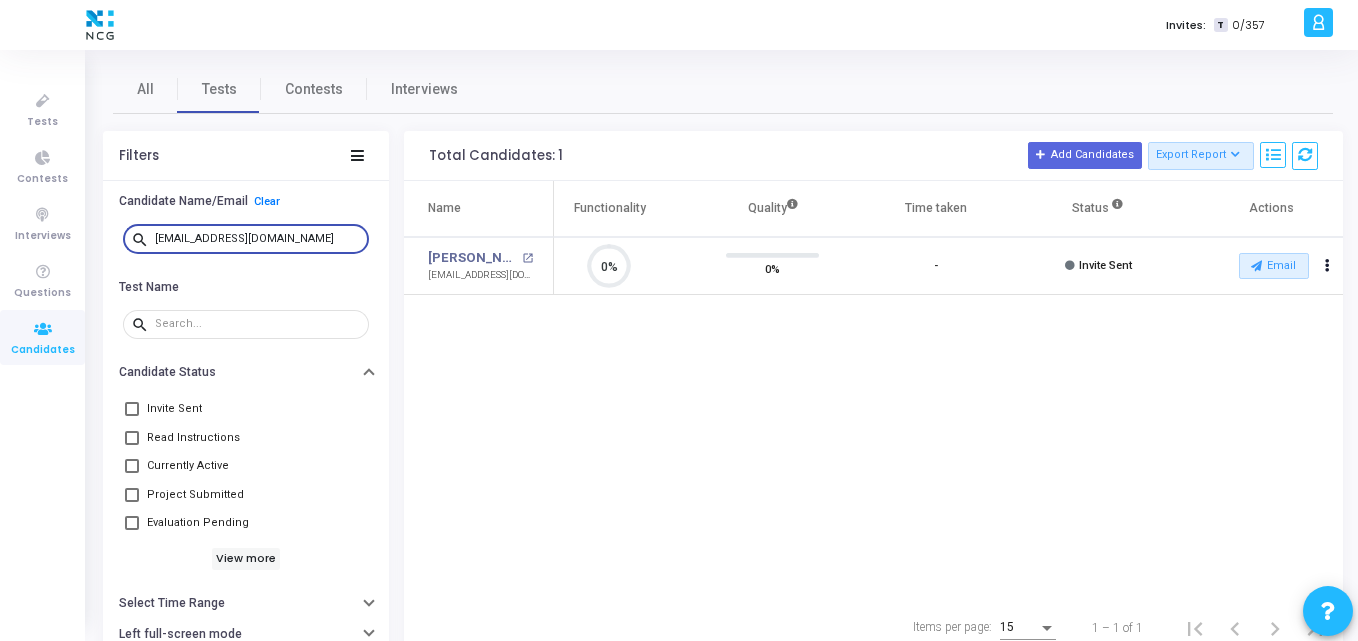 scroll, scrollTop: 9, scrollLeft: 9, axis: both 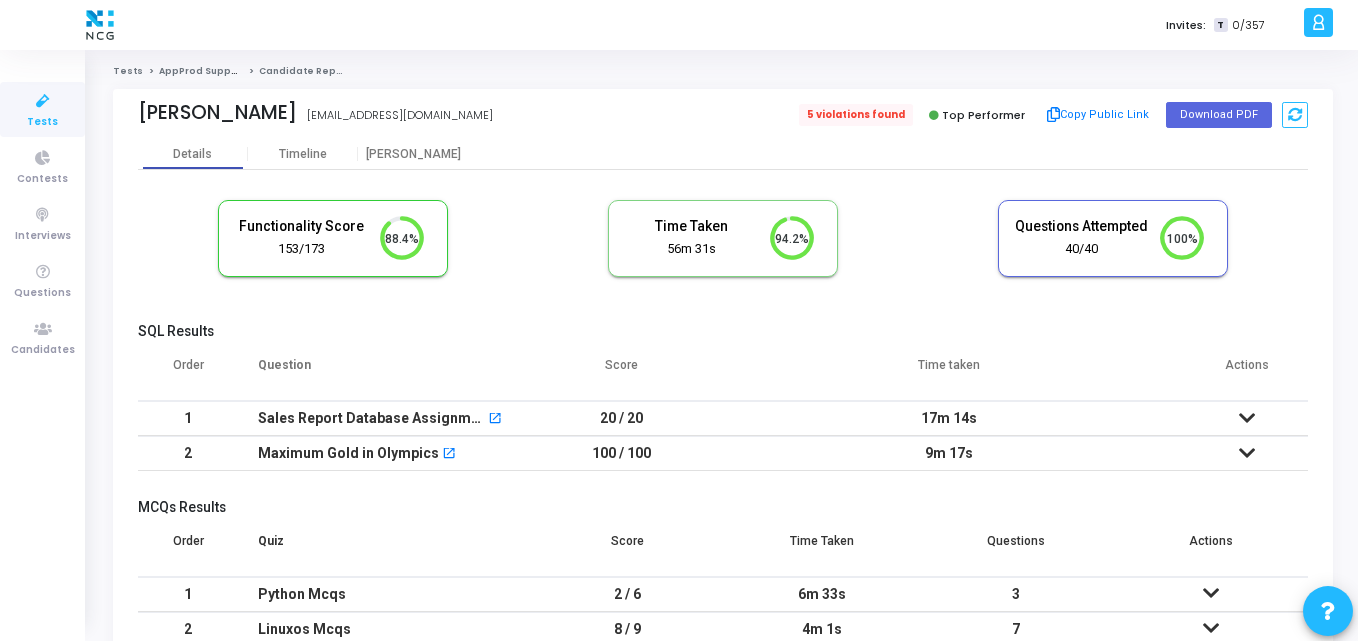 click on "5 violations found" 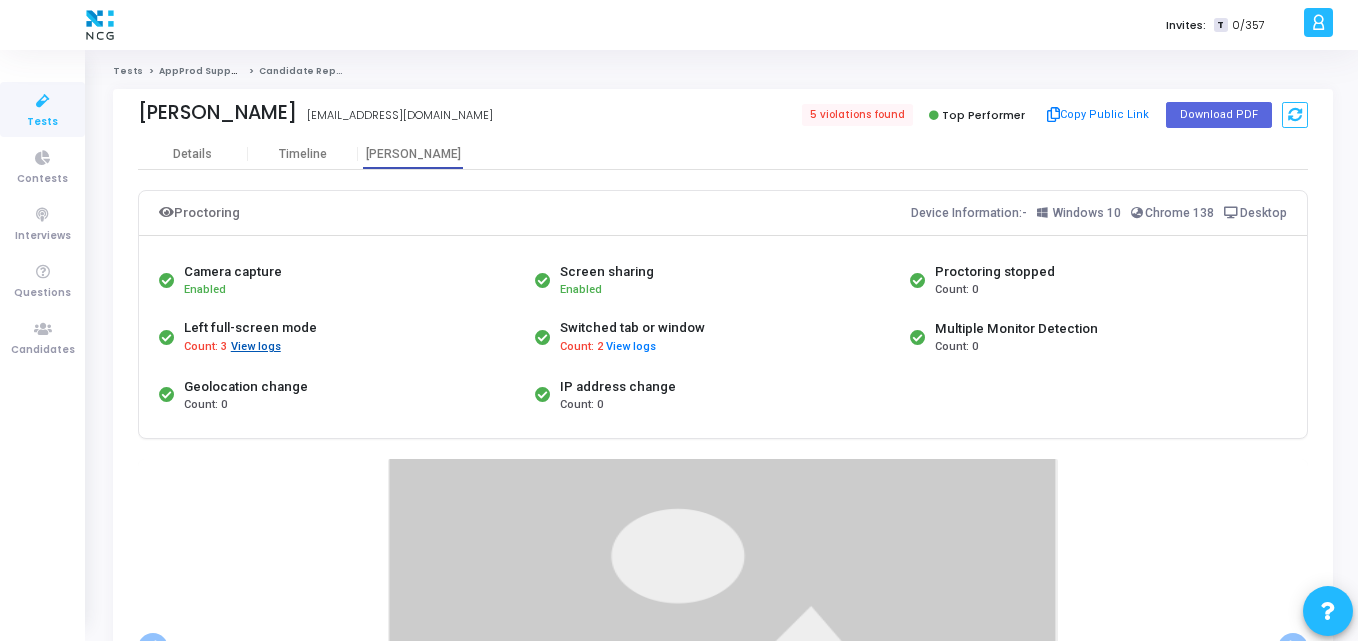 click on "View logs" at bounding box center (256, 347) 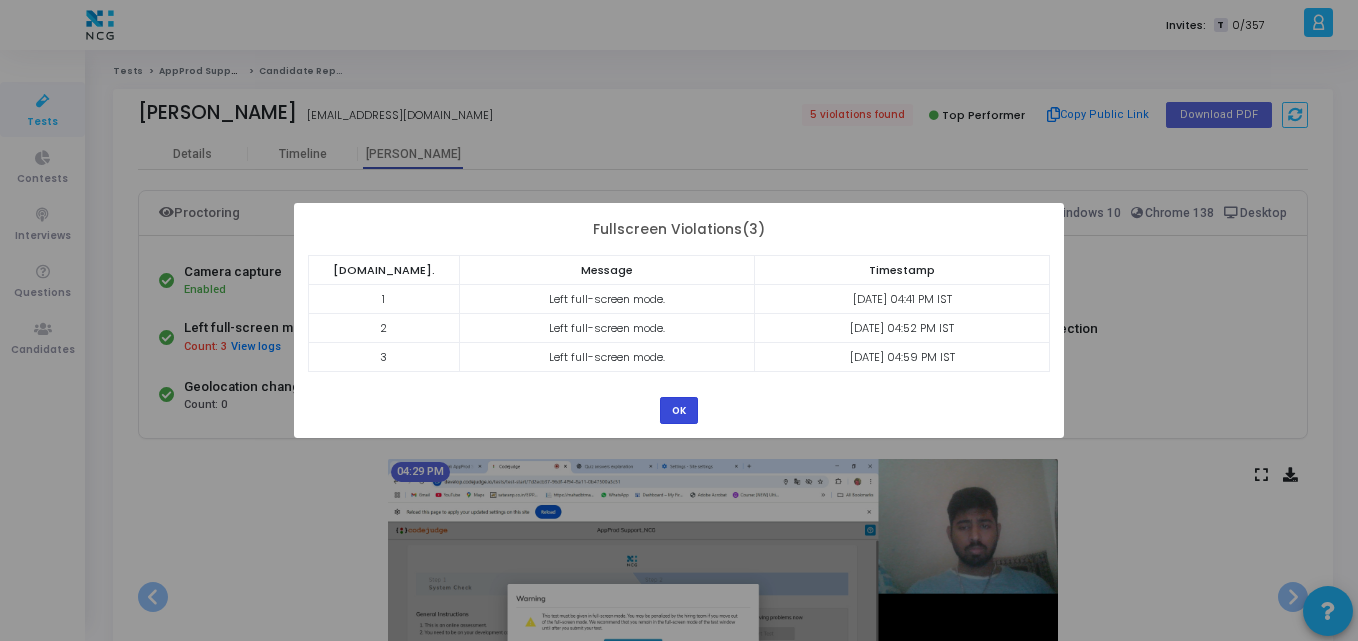 click on "OK" at bounding box center (679, 410) 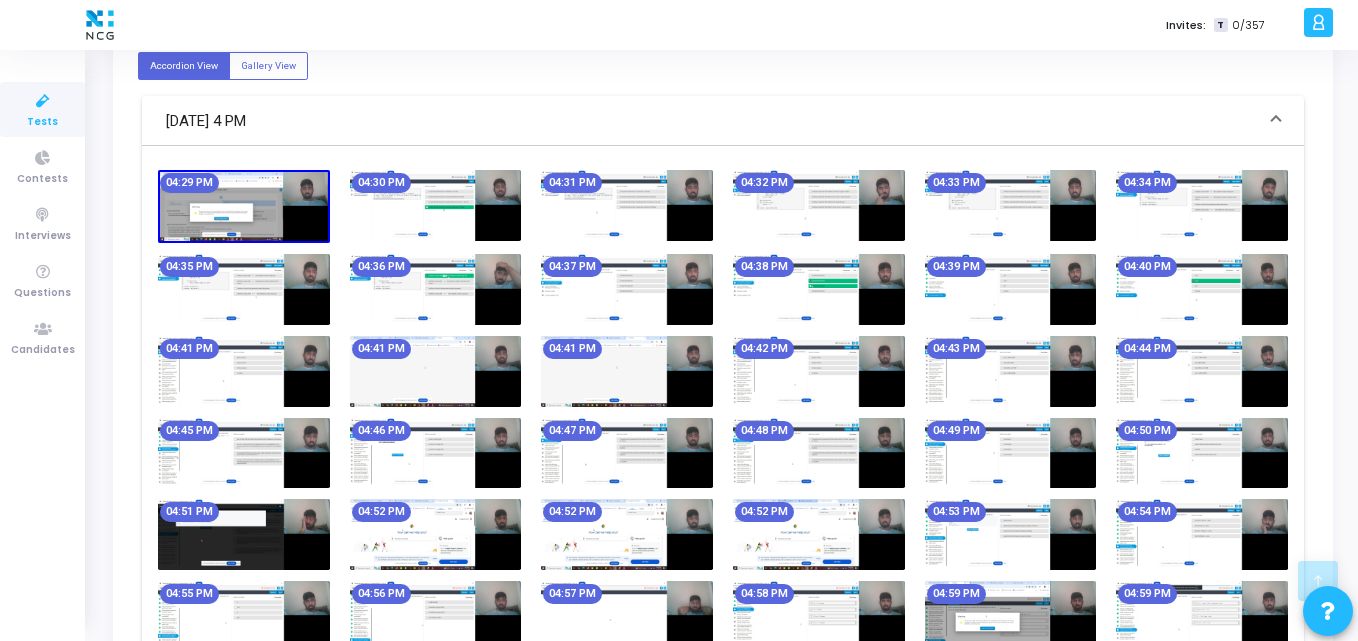 scroll, scrollTop: 698, scrollLeft: 0, axis: vertical 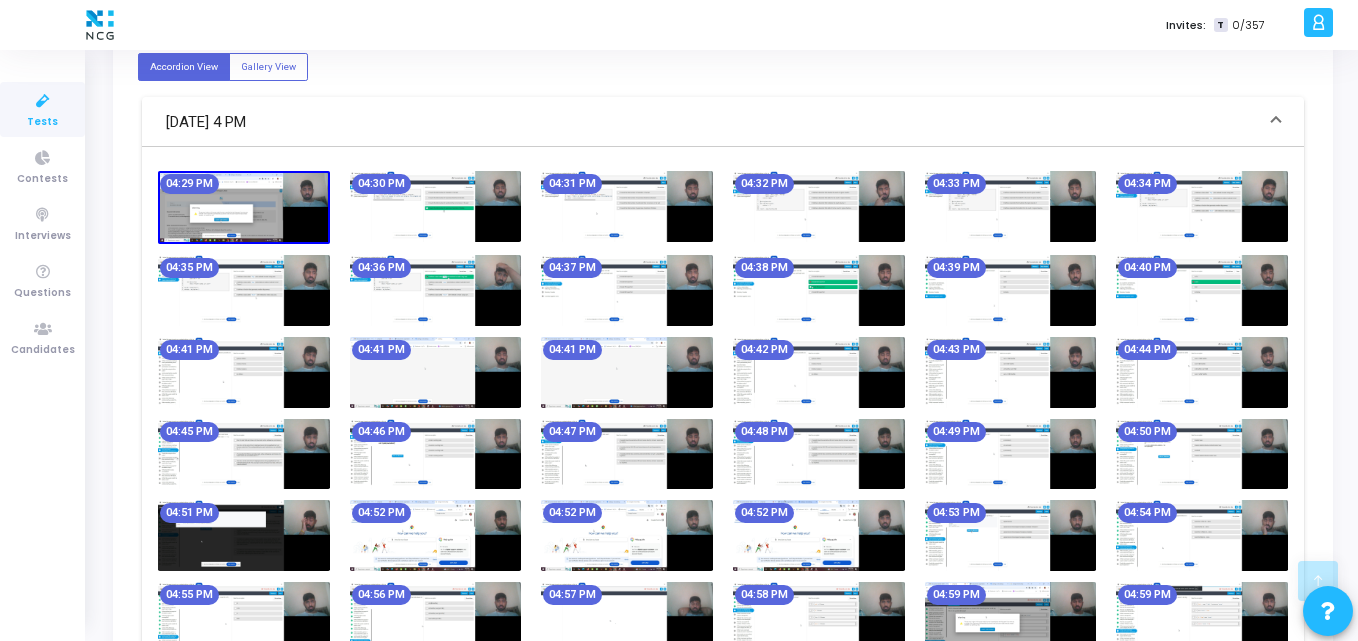 click at bounding box center (244, 535) 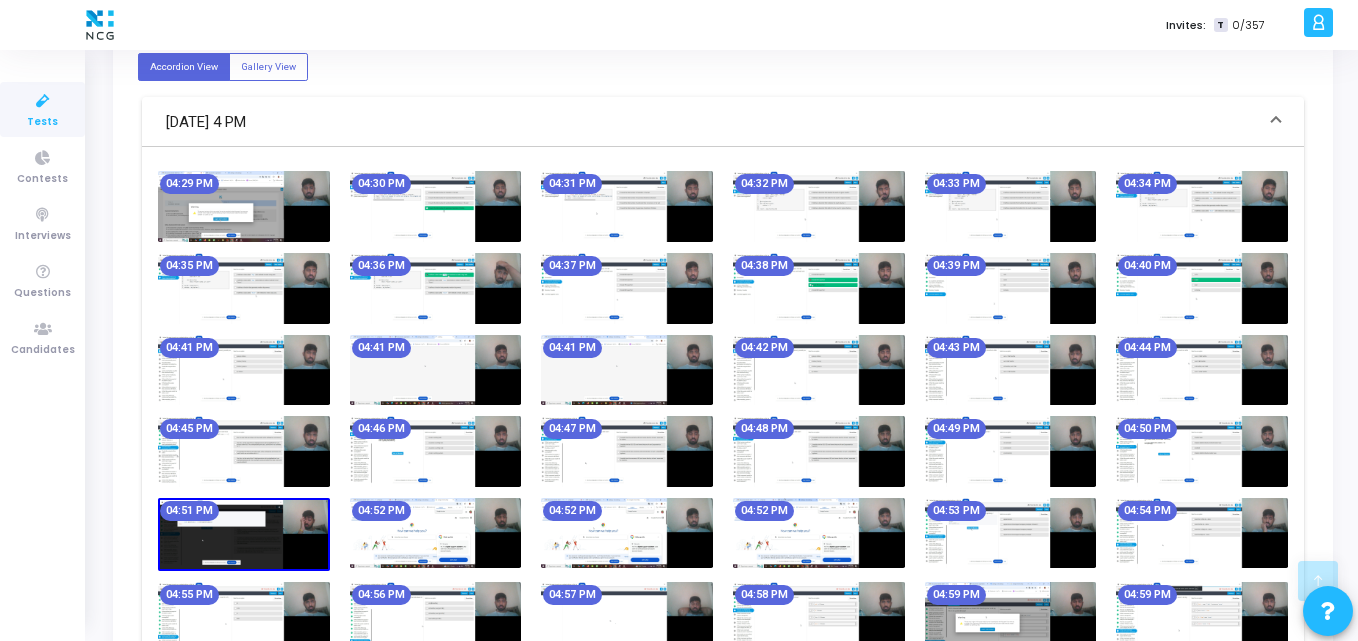 click at bounding box center (244, 534) 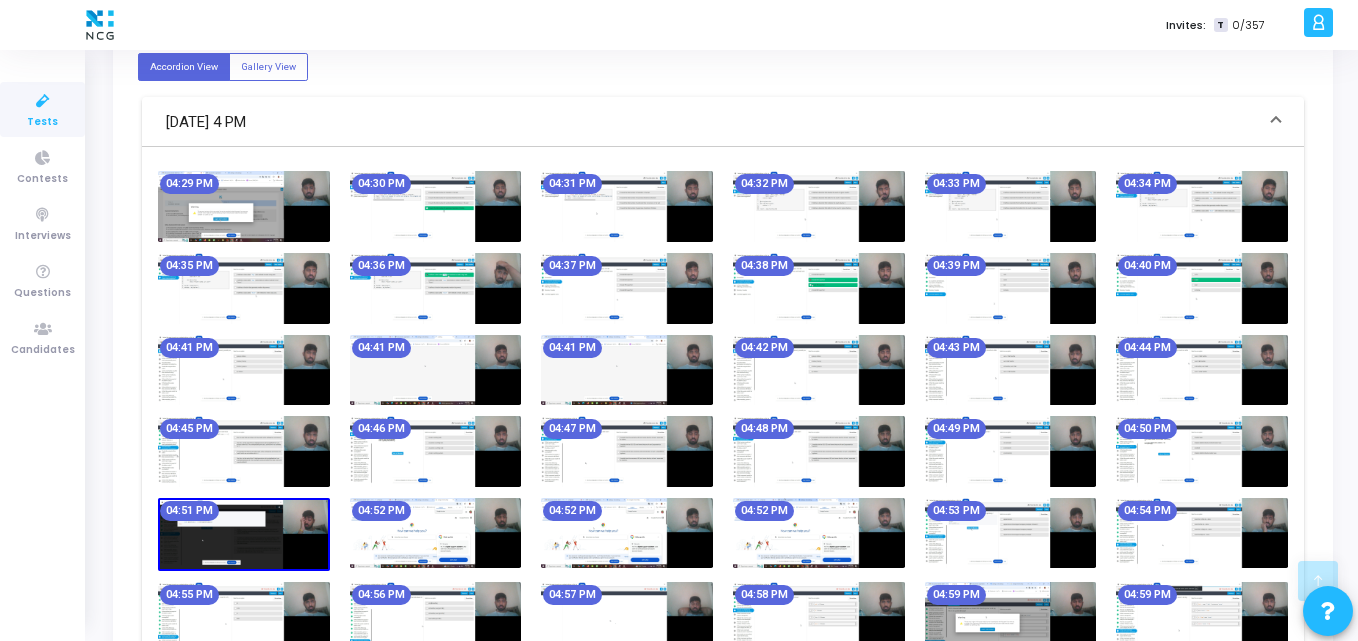 click at bounding box center [244, 534] 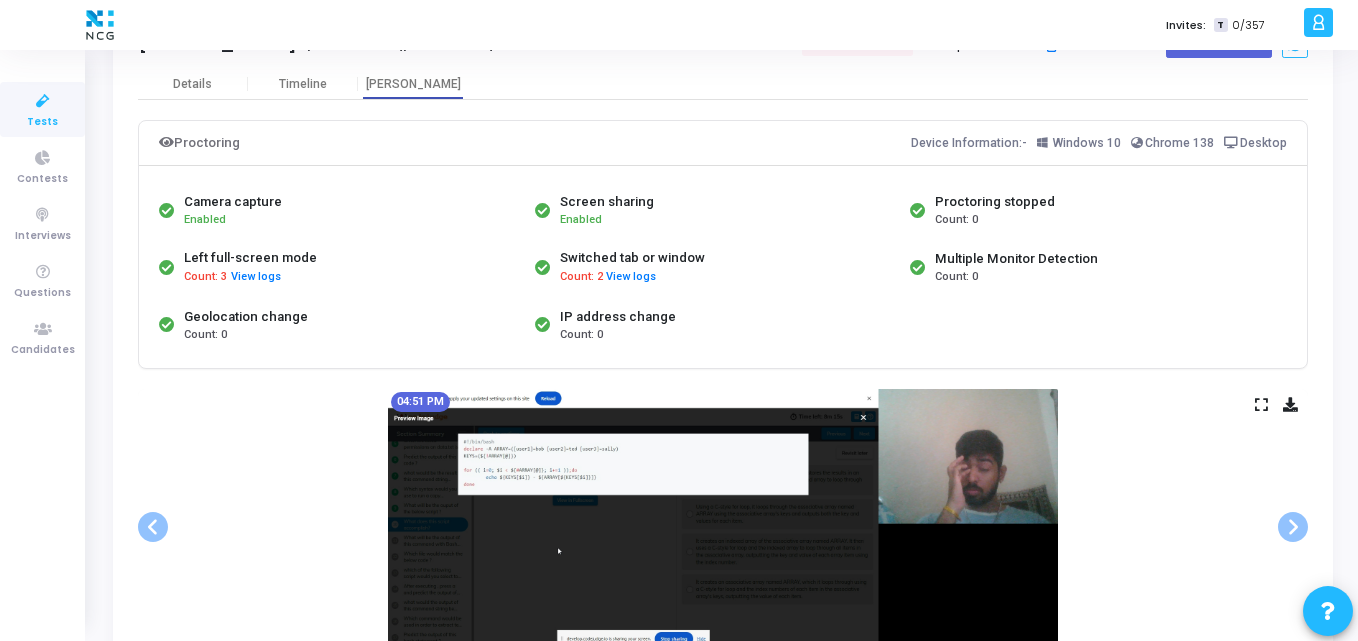 scroll, scrollTop: 75, scrollLeft: 0, axis: vertical 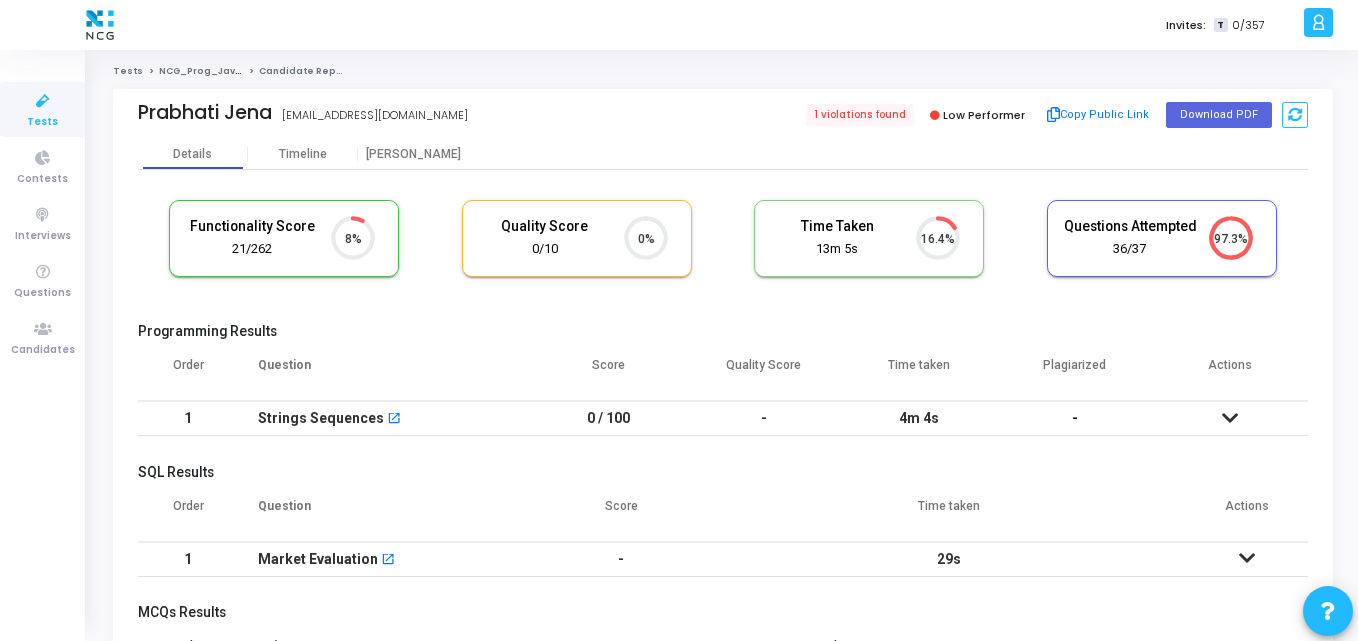 click on "Programming Results" at bounding box center [723, 331] 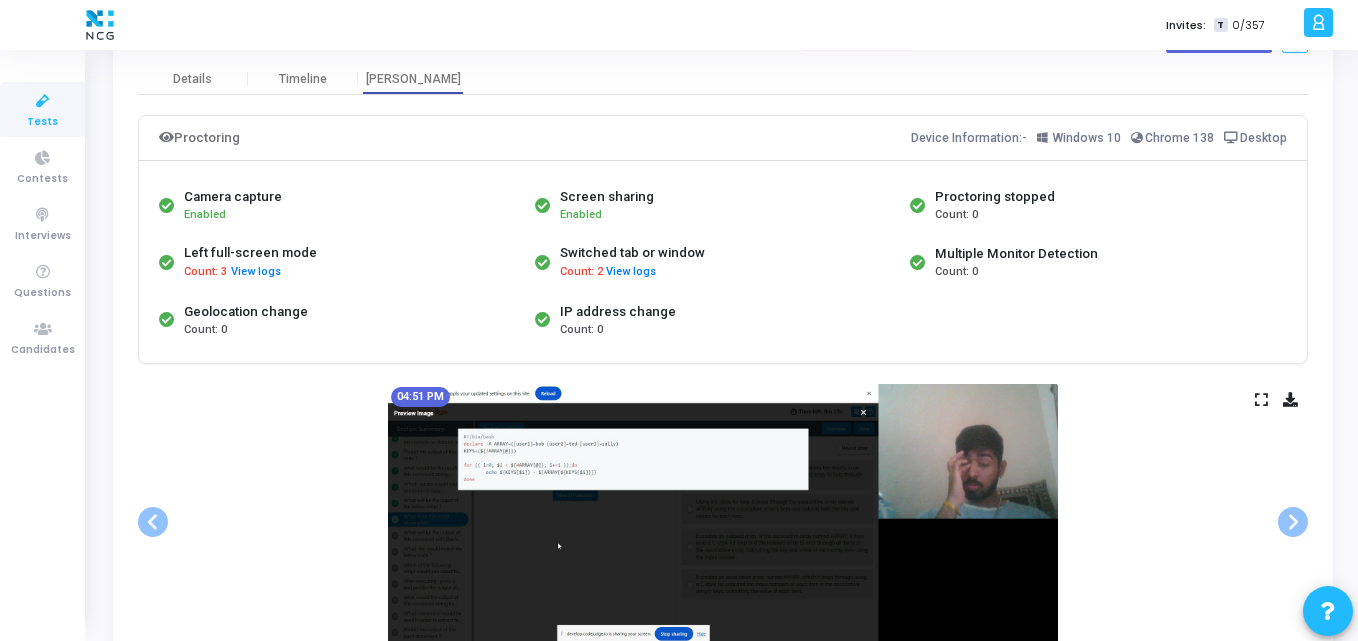 scroll, scrollTop: 75, scrollLeft: 0, axis: vertical 